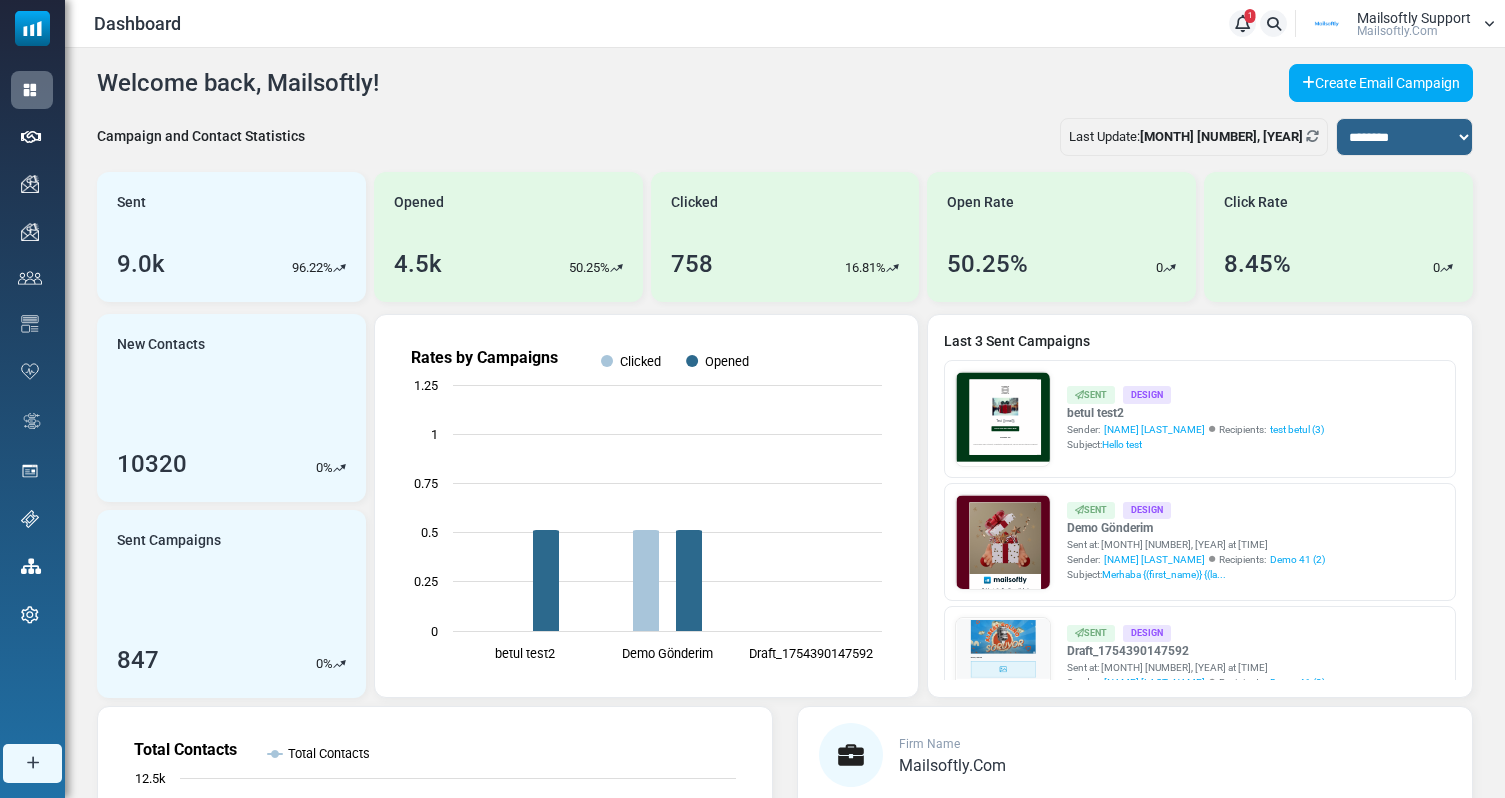 scroll, scrollTop: 0, scrollLeft: 0, axis: both 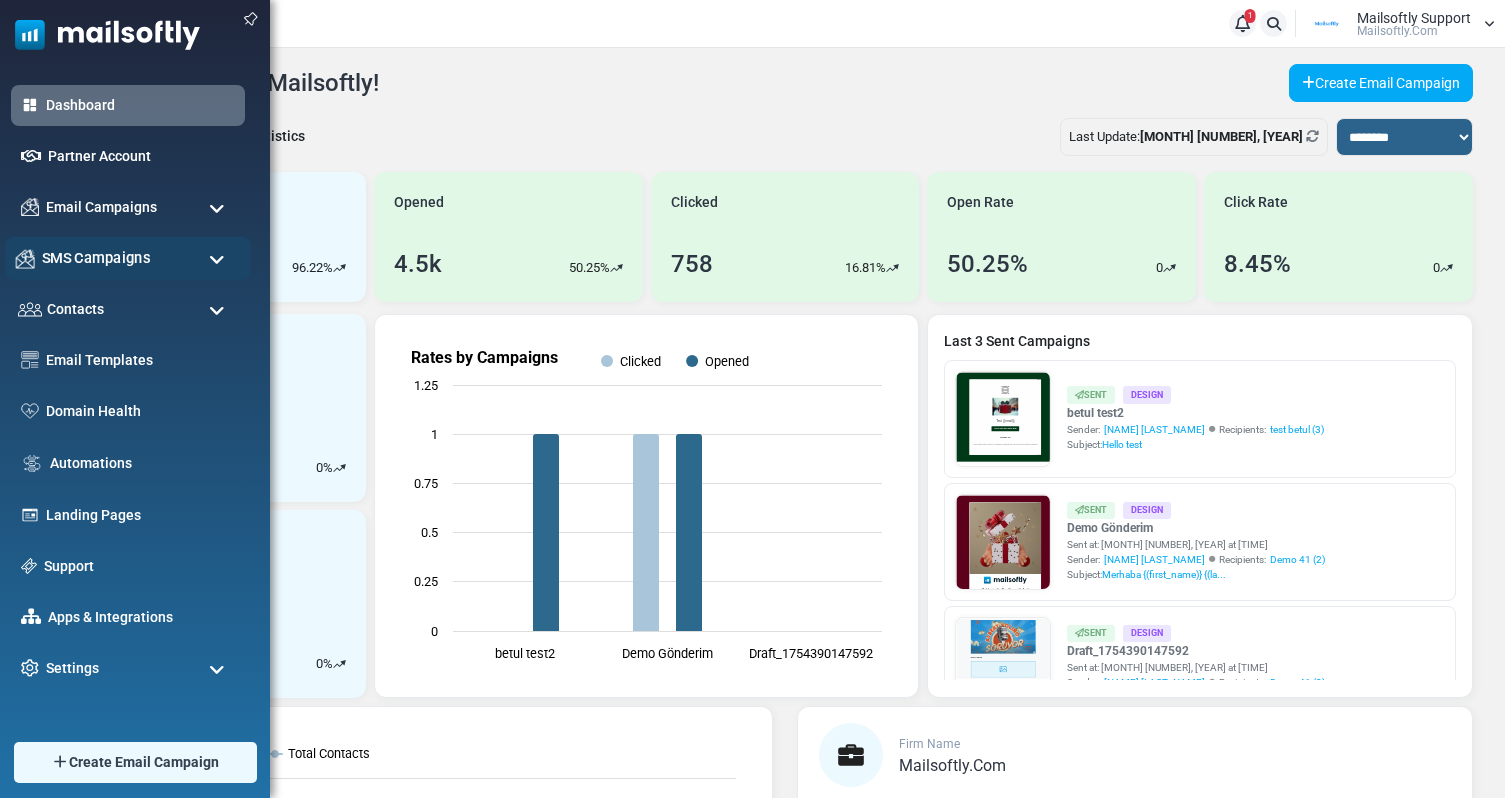 click on "SMS Campaigns" at bounding box center [128, 258] 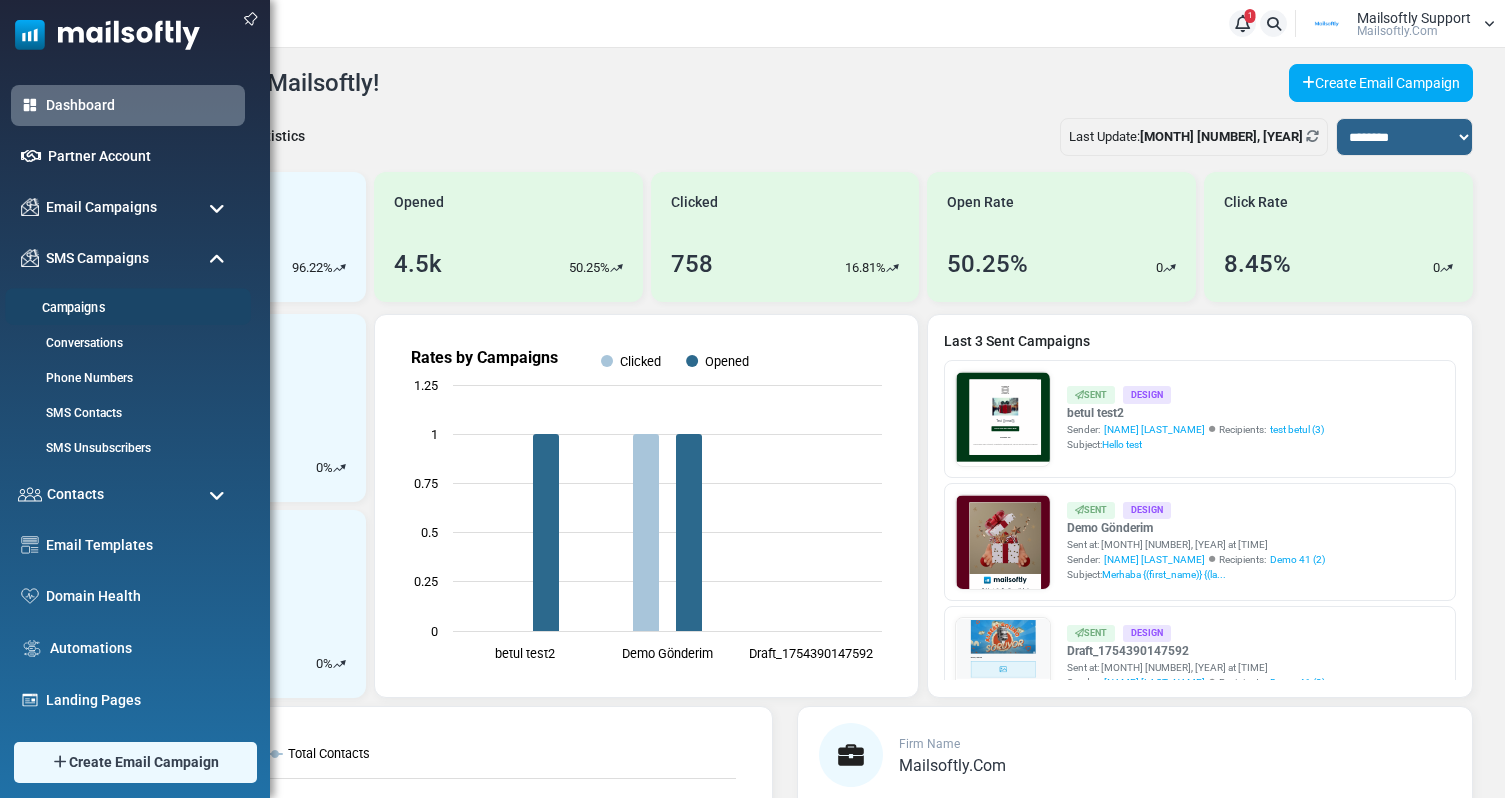 click on "Campaigns" at bounding box center [125, 308] 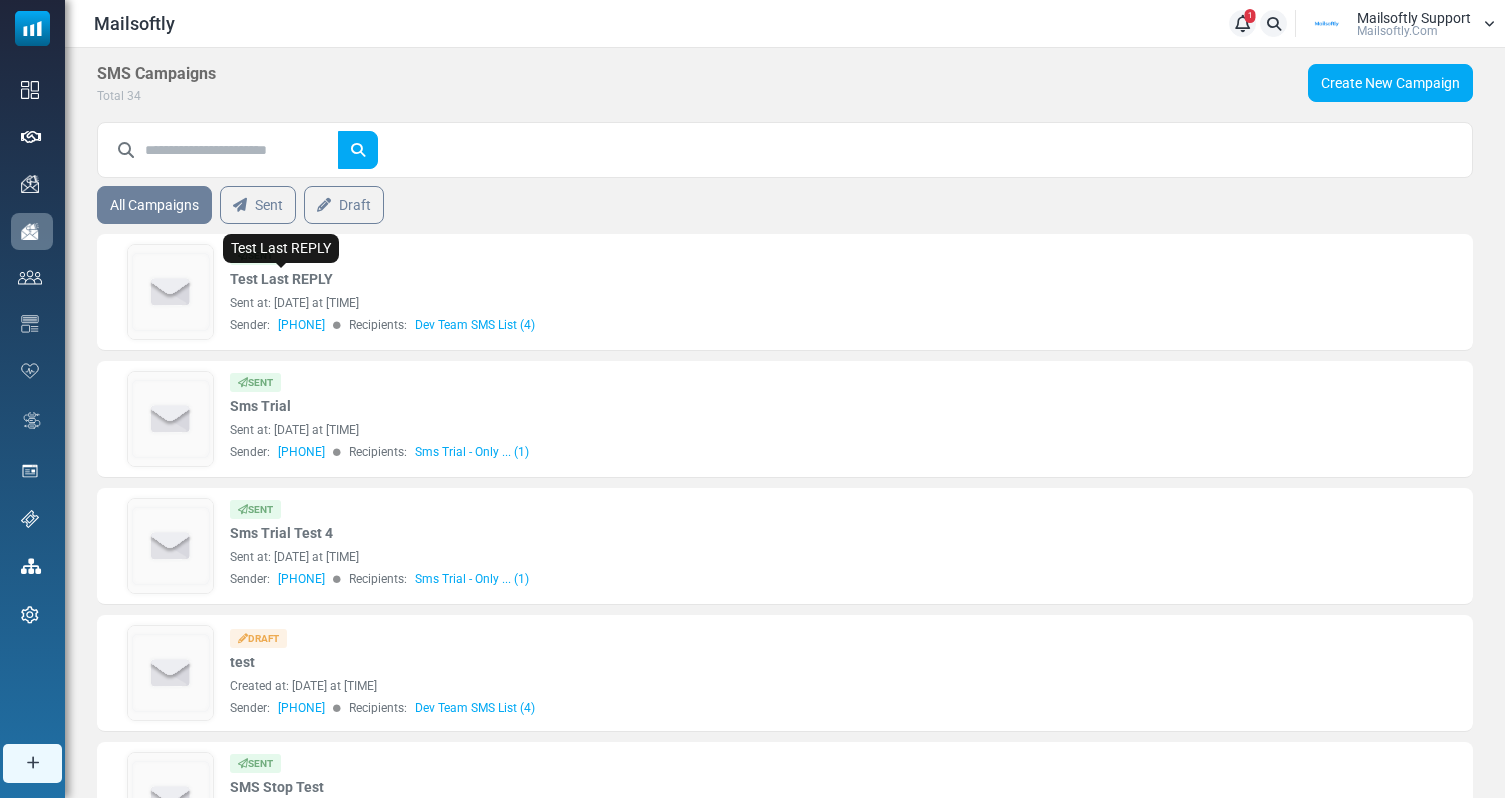 scroll, scrollTop: 0, scrollLeft: 0, axis: both 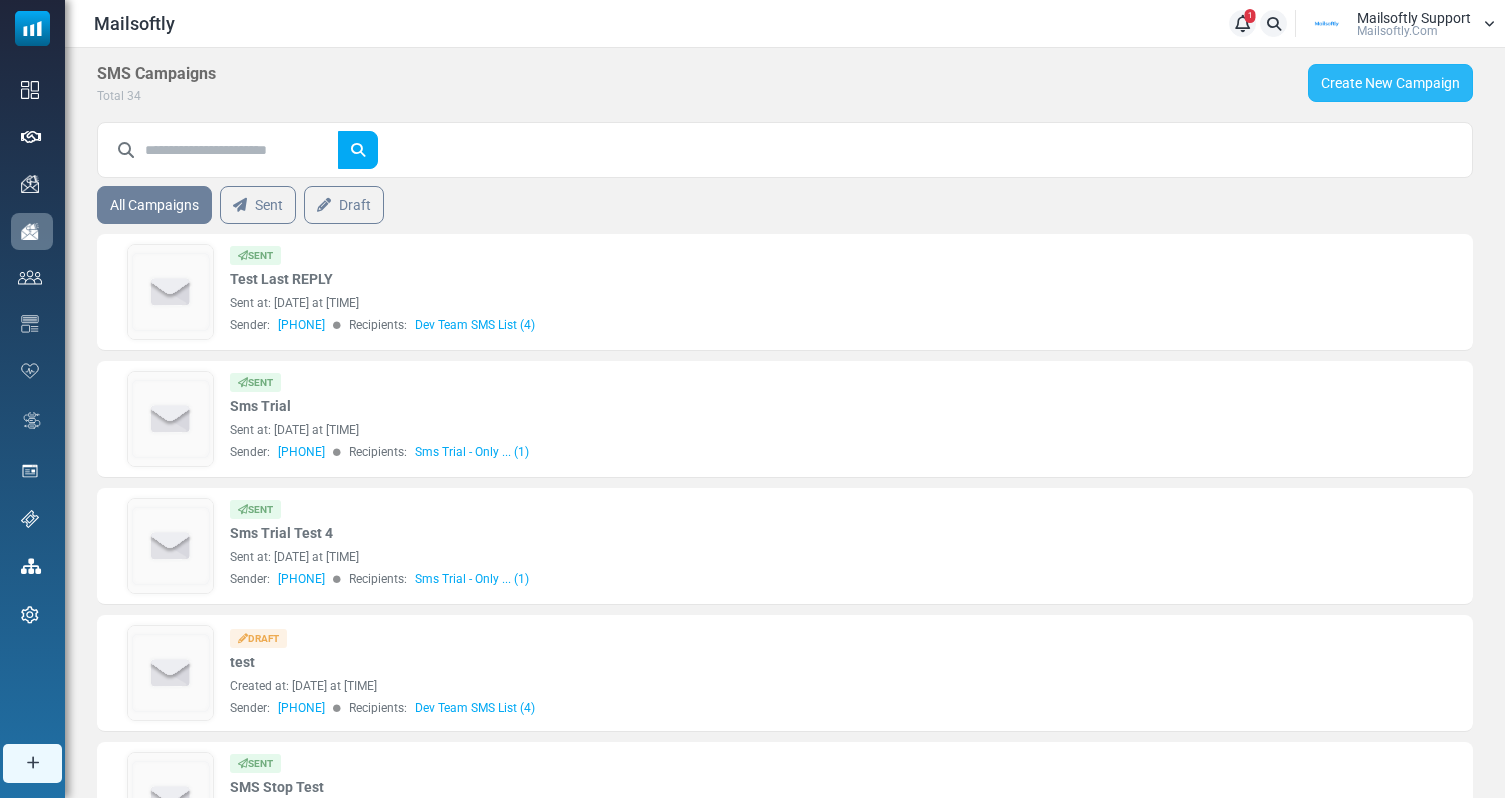 click on "Create New Campaign" at bounding box center [1390, 83] 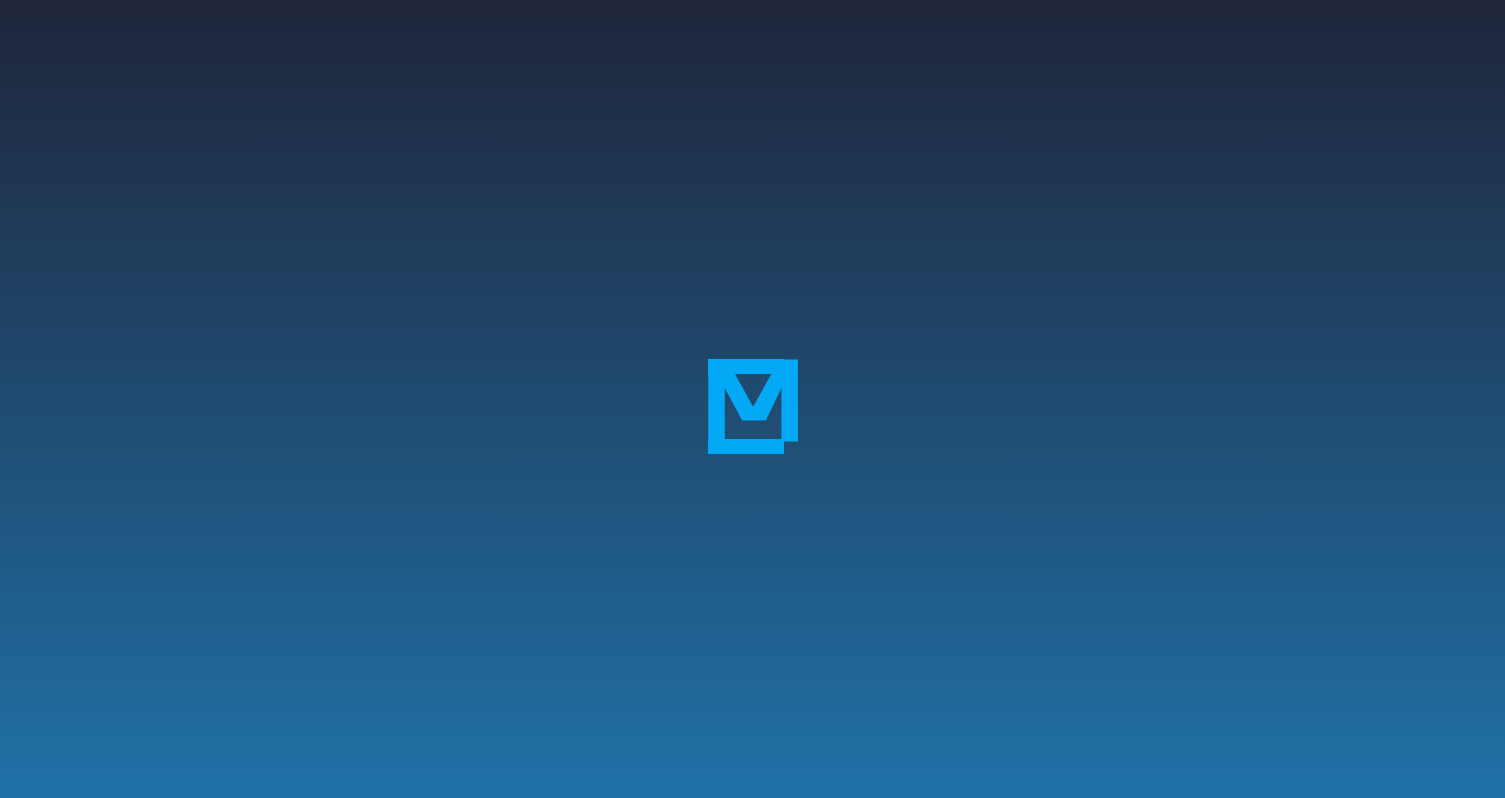 scroll, scrollTop: 0, scrollLeft: 0, axis: both 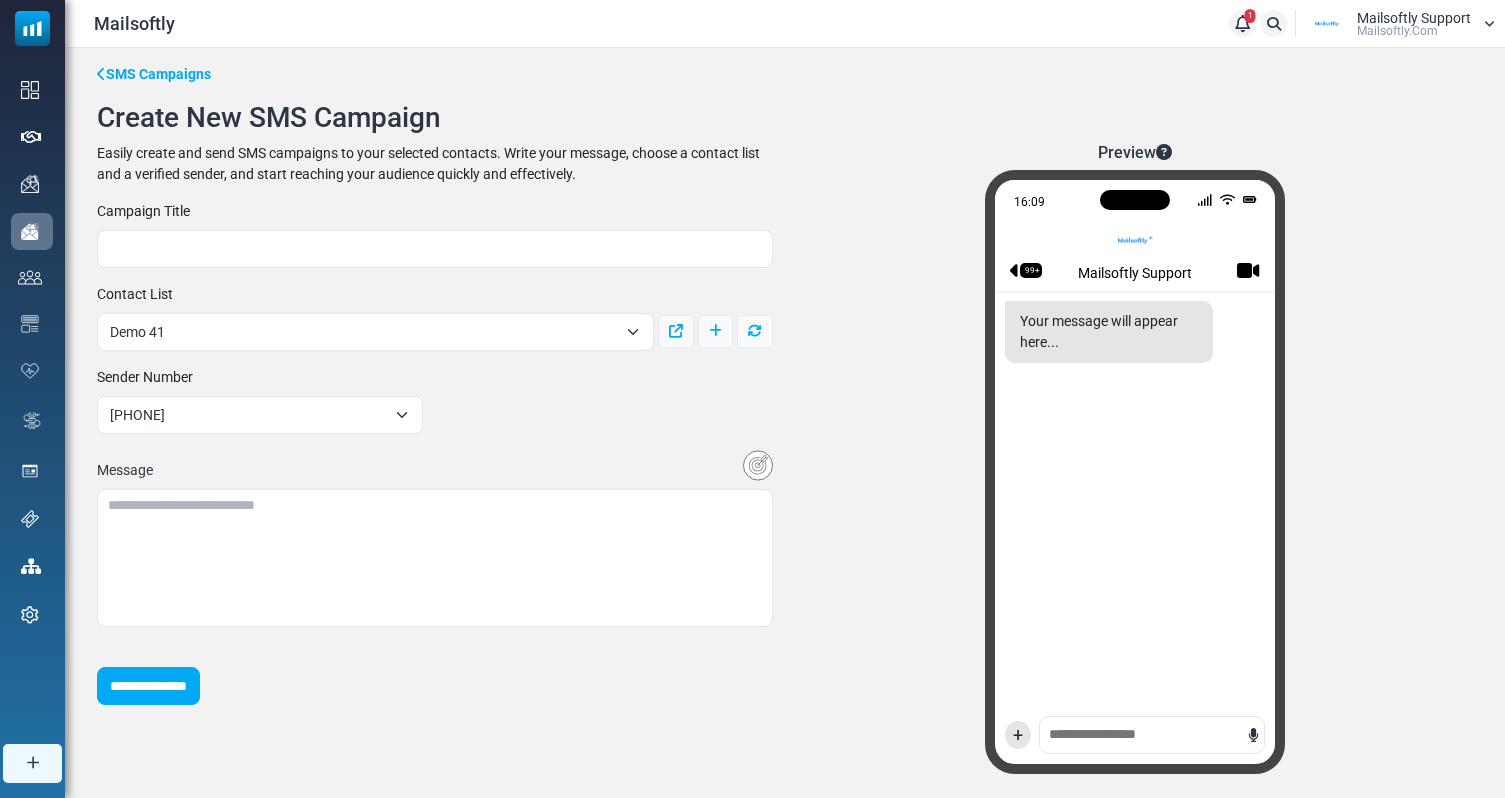 click on "Demo 41" at bounding box center (363, 332) 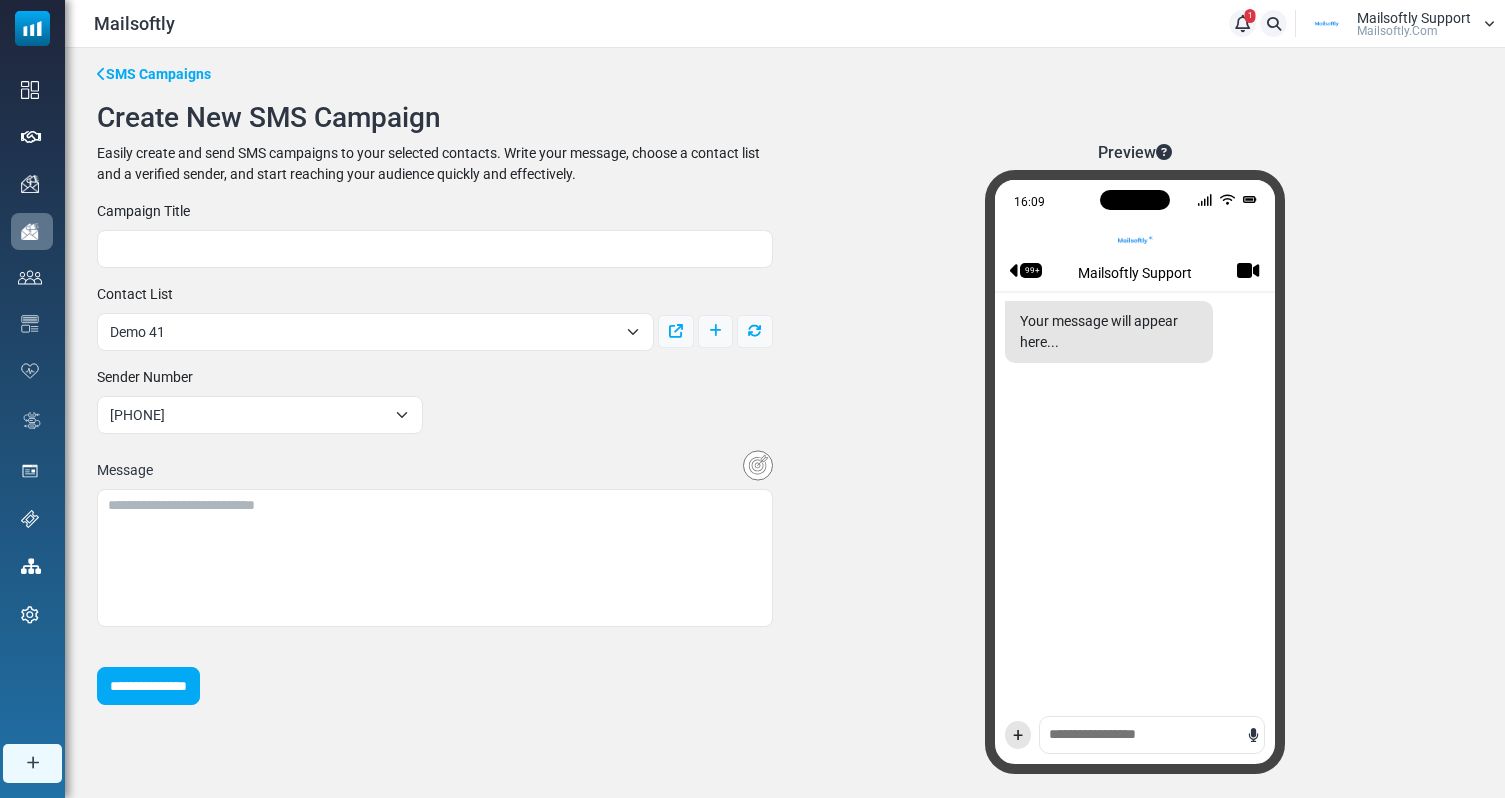 click on "**********" at bounding box center (435, 453) 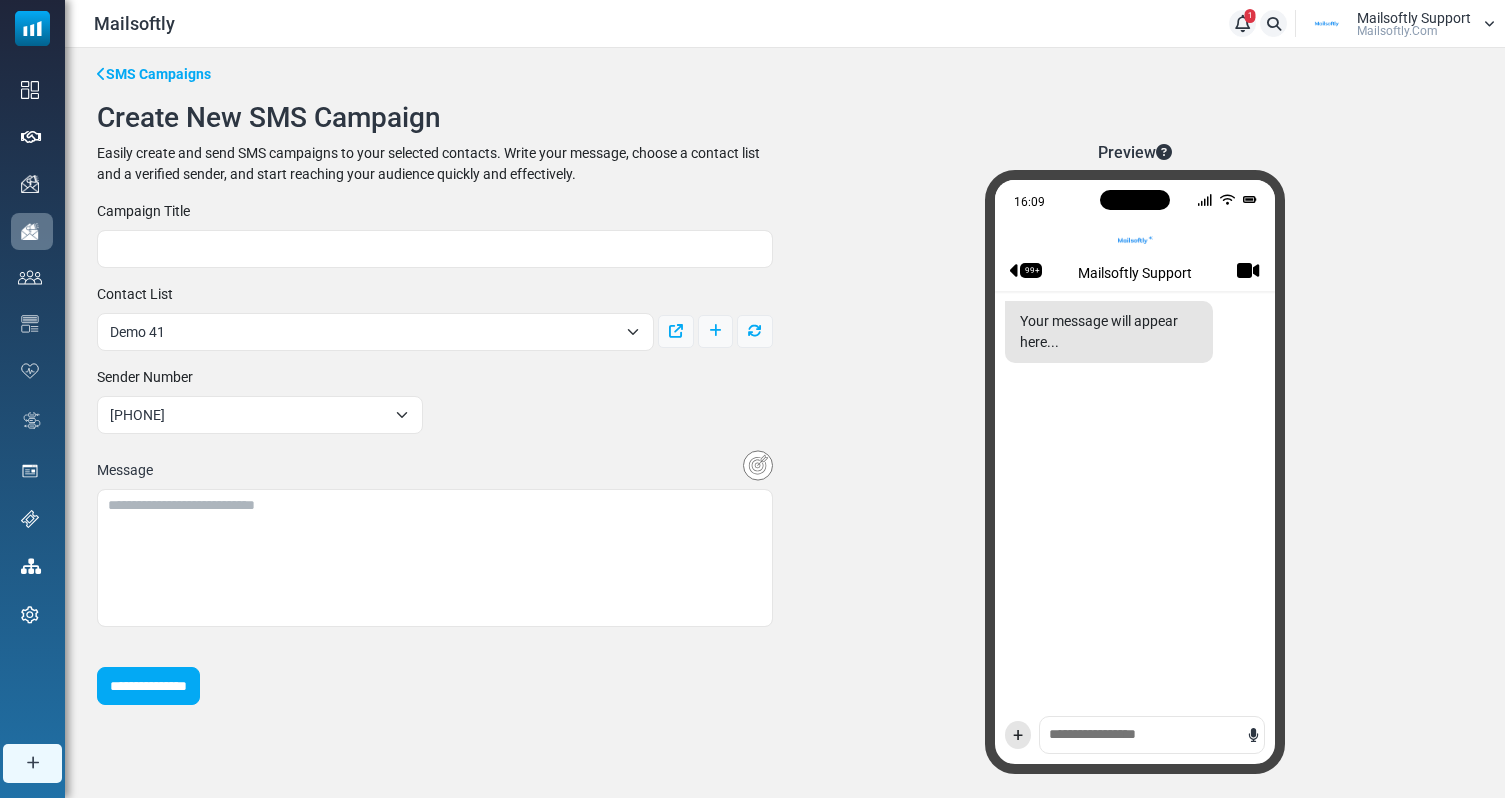 click on "Demo 41" at bounding box center (363, 332) 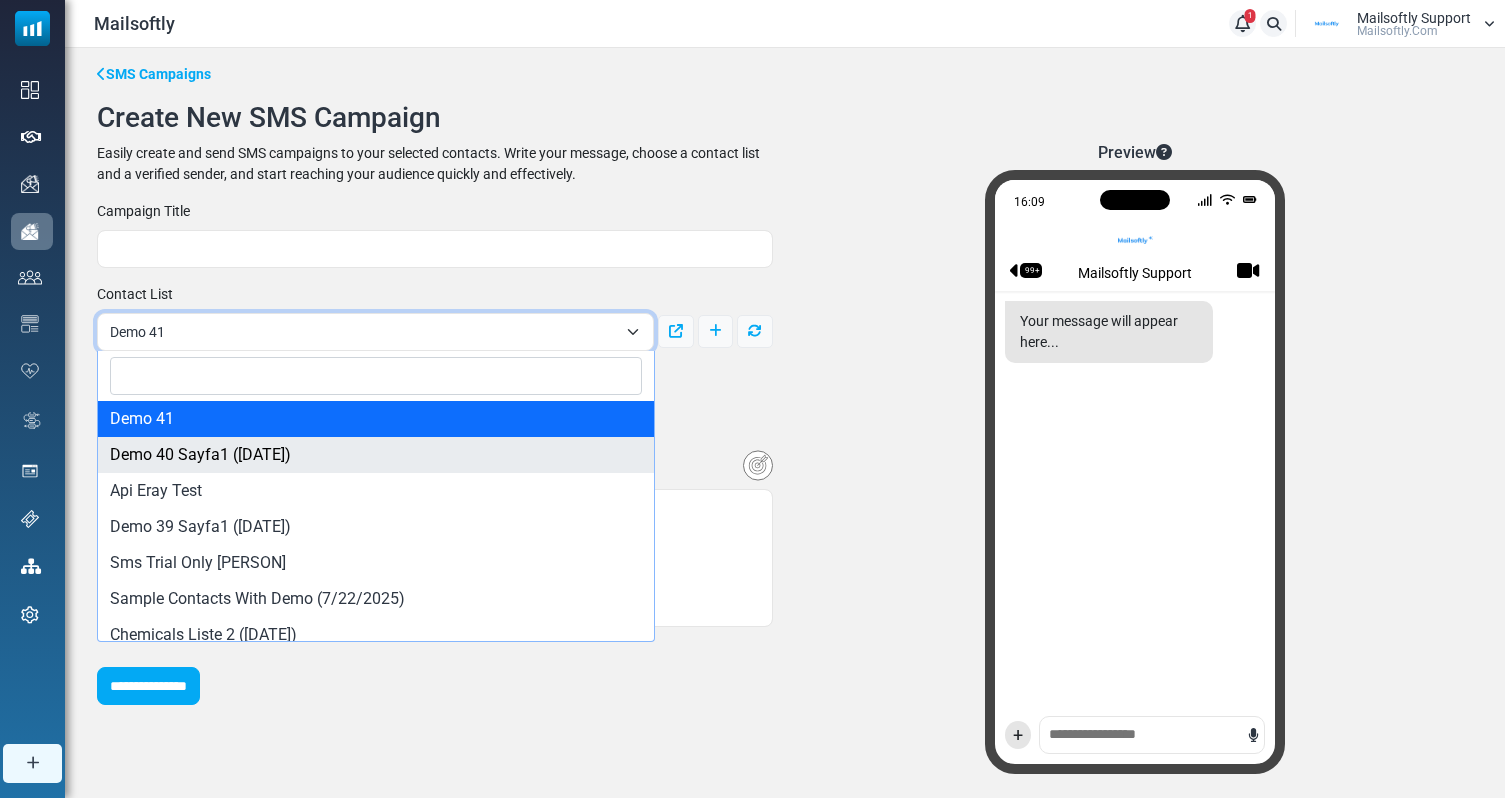 select on "*****" 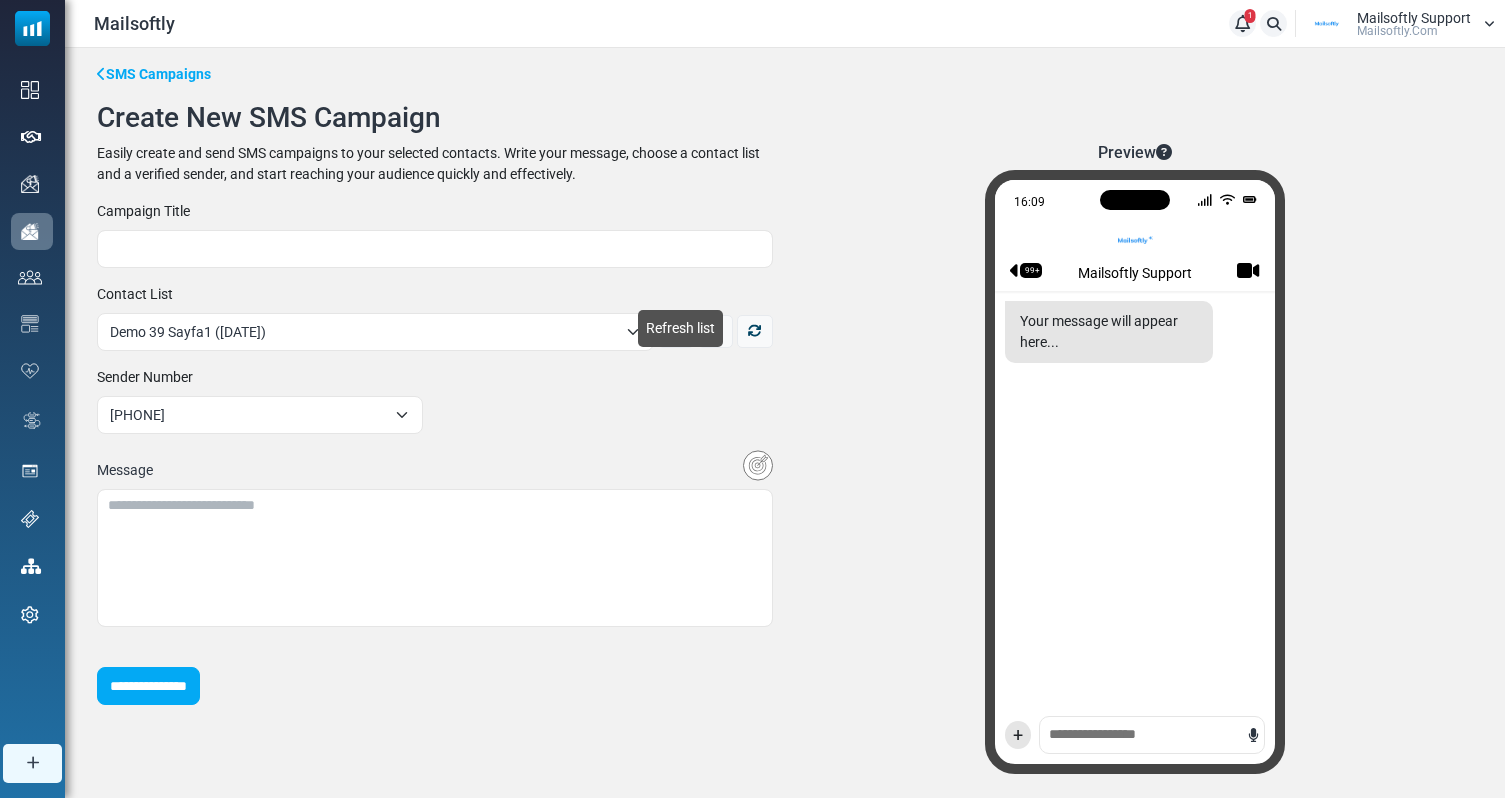 click on "Refresh list" at bounding box center (755, 331) 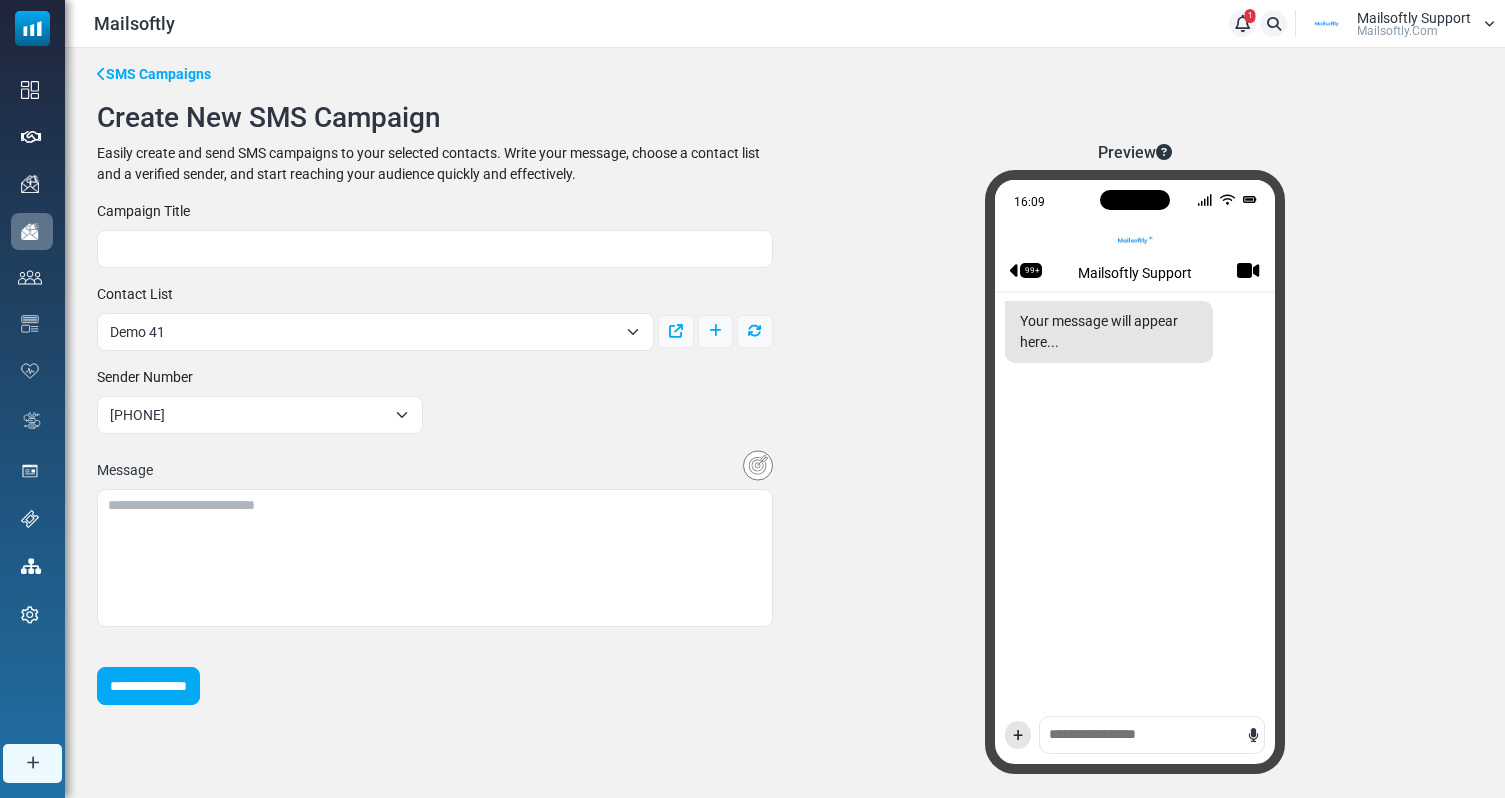 click on "Demo 41" at bounding box center (363, 332) 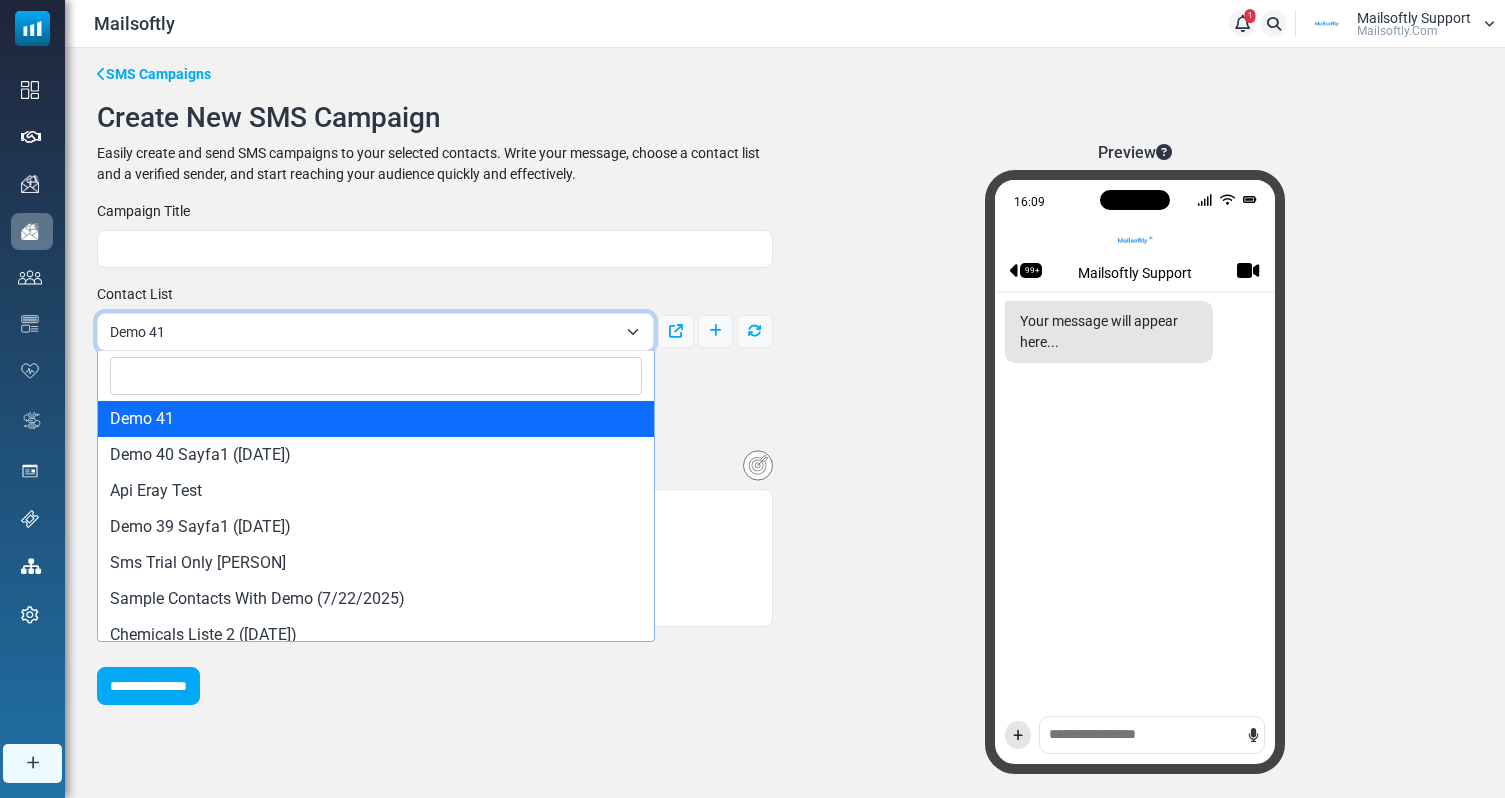 click on "**********" at bounding box center [435, 453] 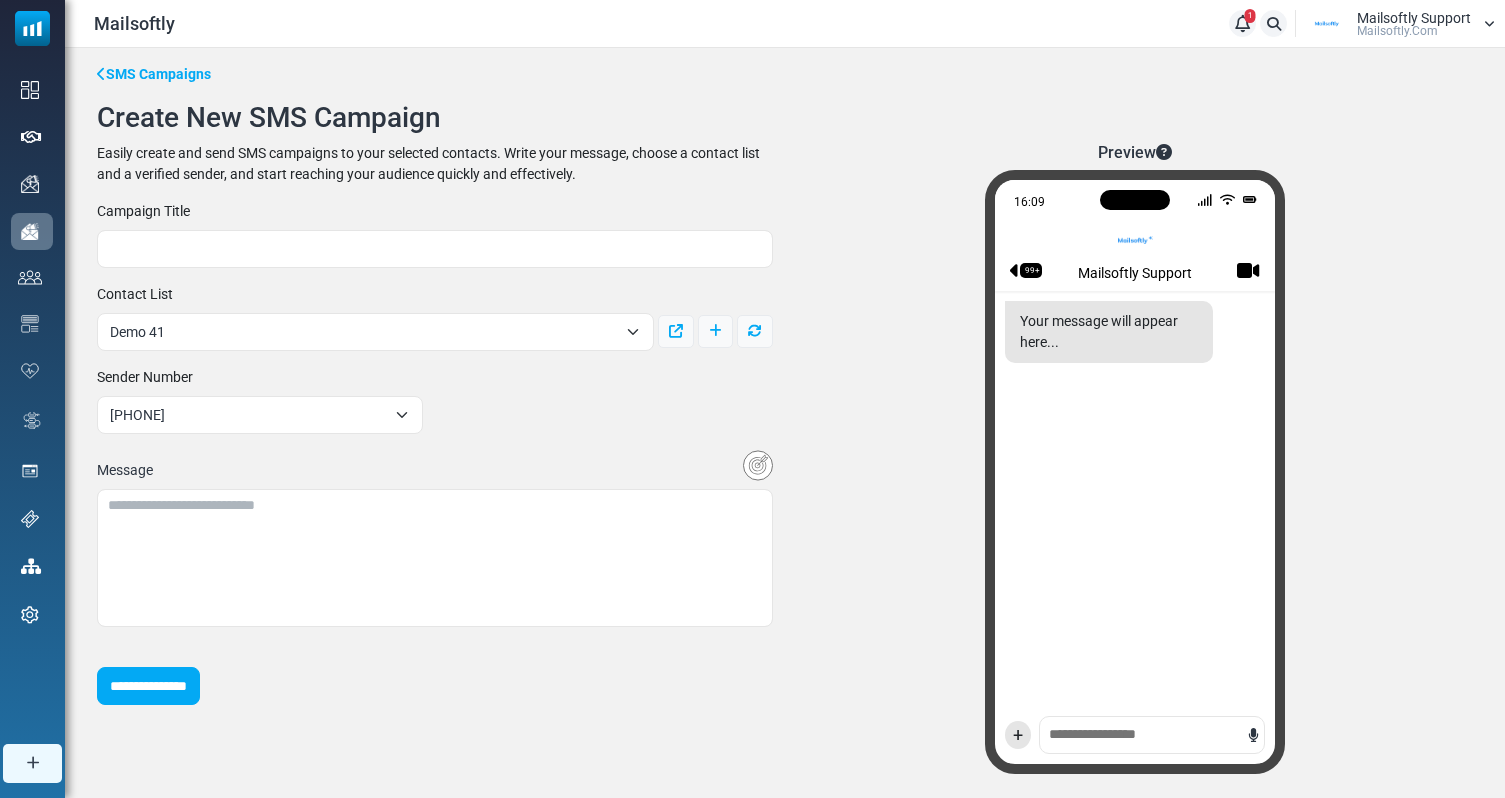 click on "+18665787632" at bounding box center (248, 415) 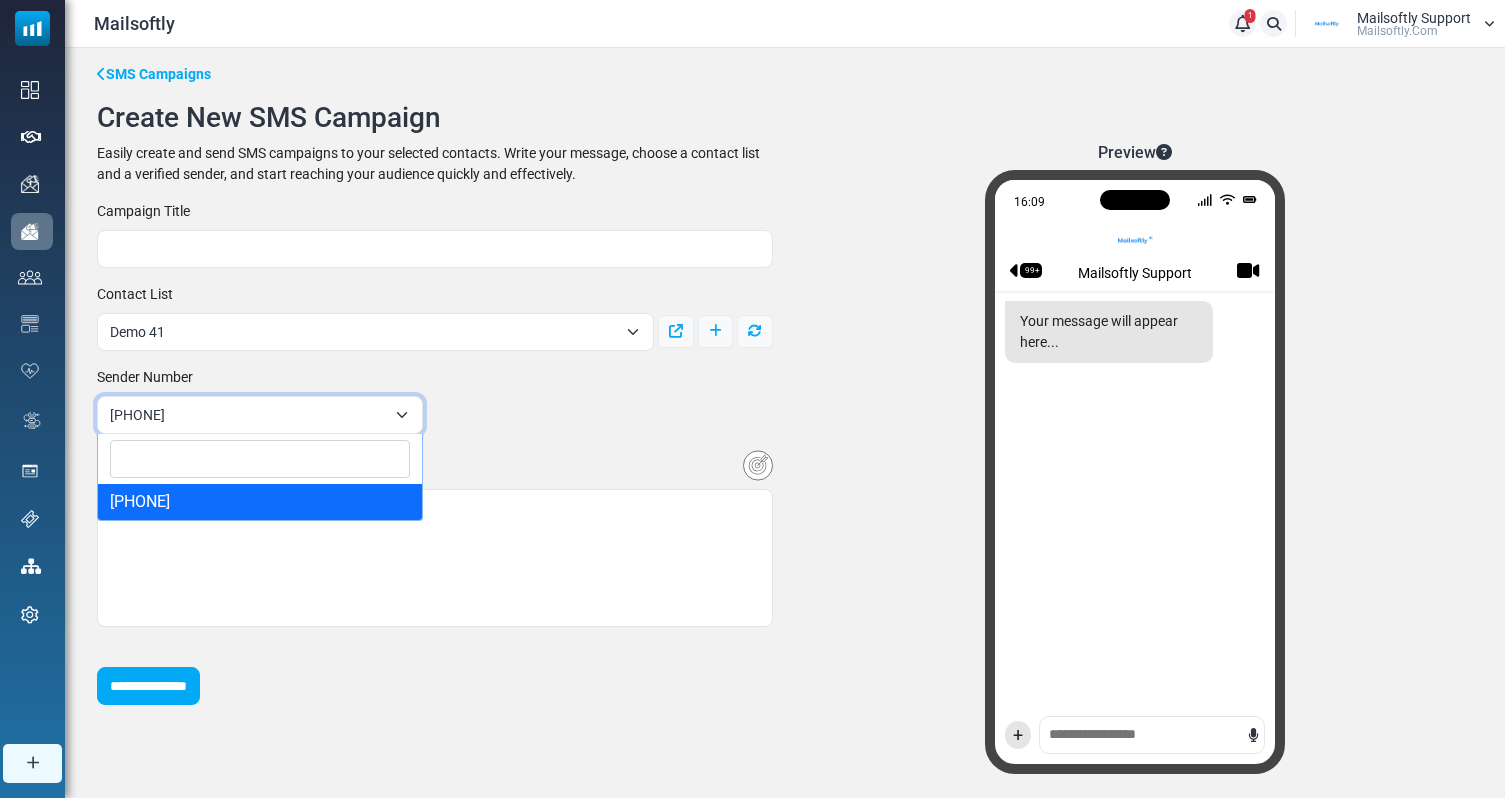 click on "+18665787632" at bounding box center (260, 415) 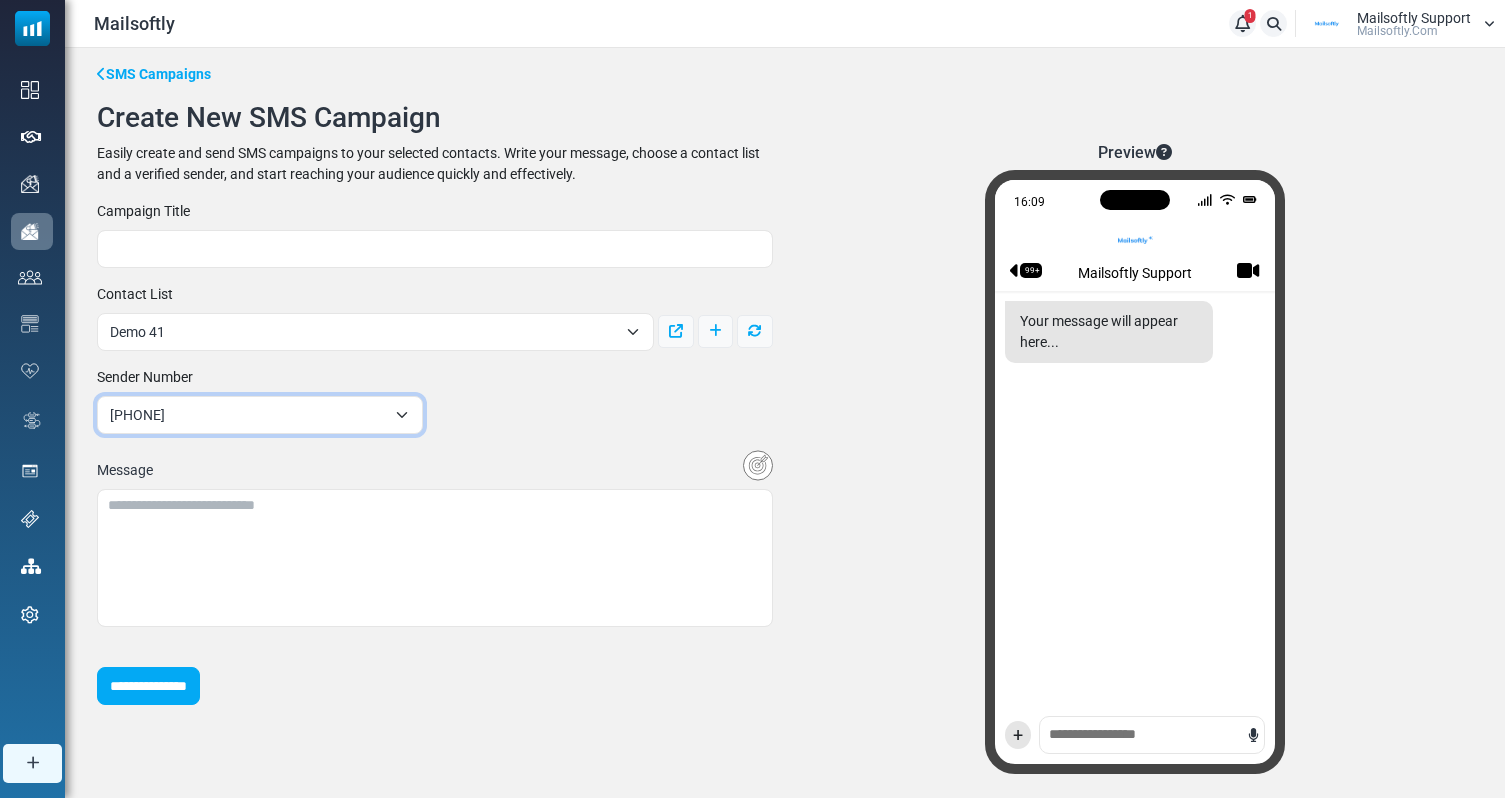 click on "**********" at bounding box center [435, 453] 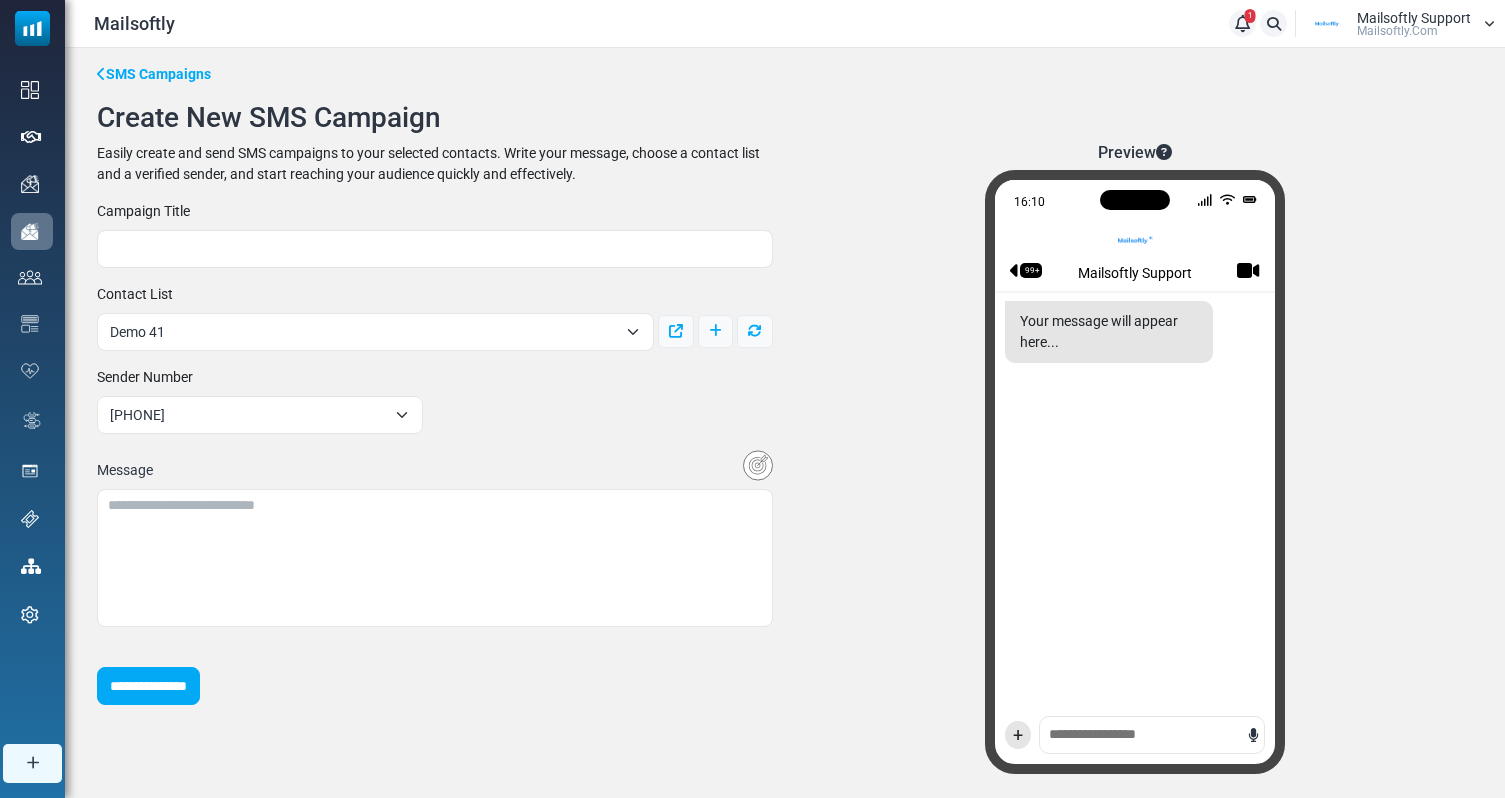 click on "SMS Campaigns" at bounding box center [154, 74] 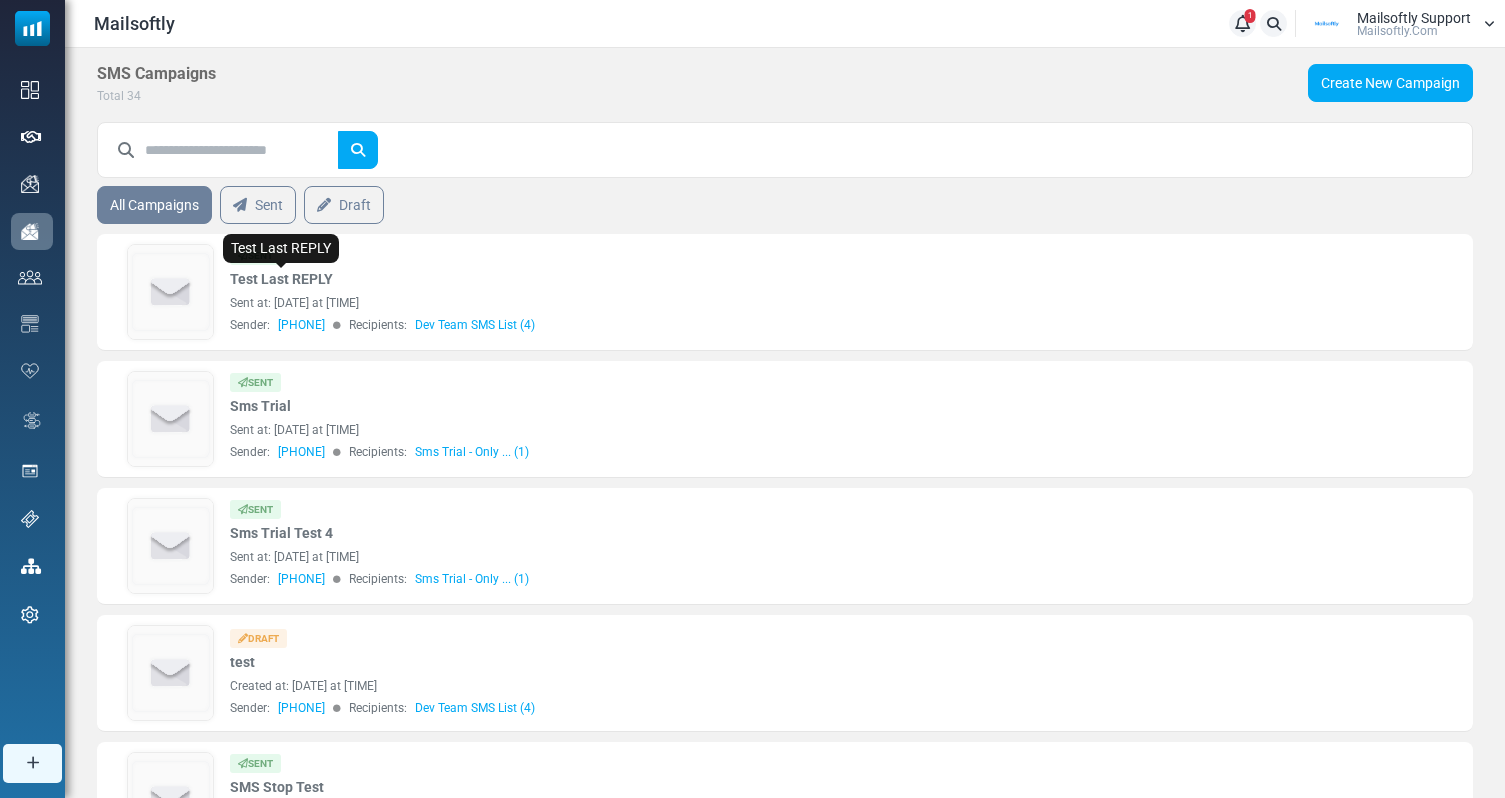 scroll, scrollTop: 0, scrollLeft: 0, axis: both 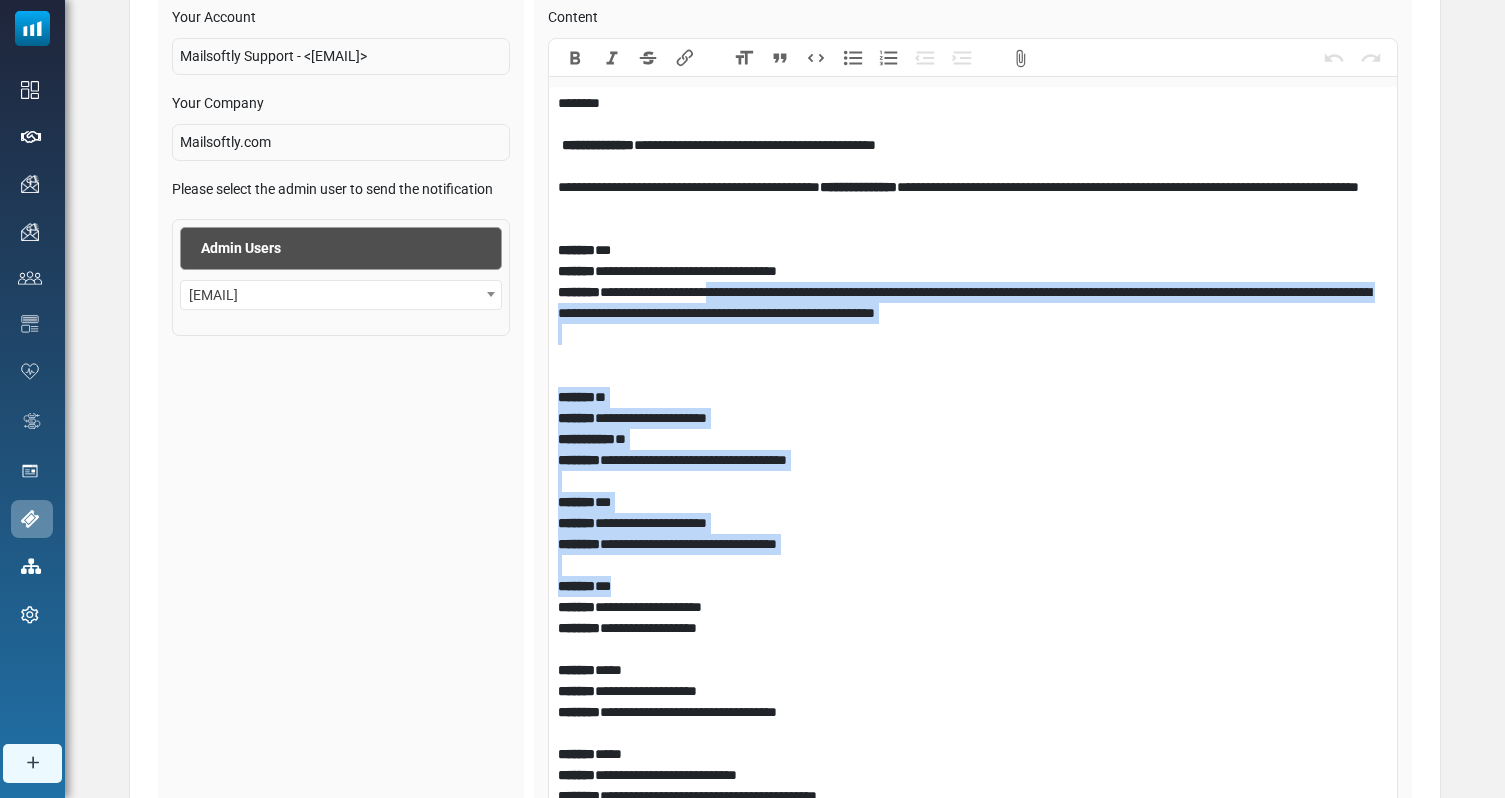 drag, startPoint x: 845, startPoint y: 580, endPoint x: 732, endPoint y: 305, distance: 297.31128 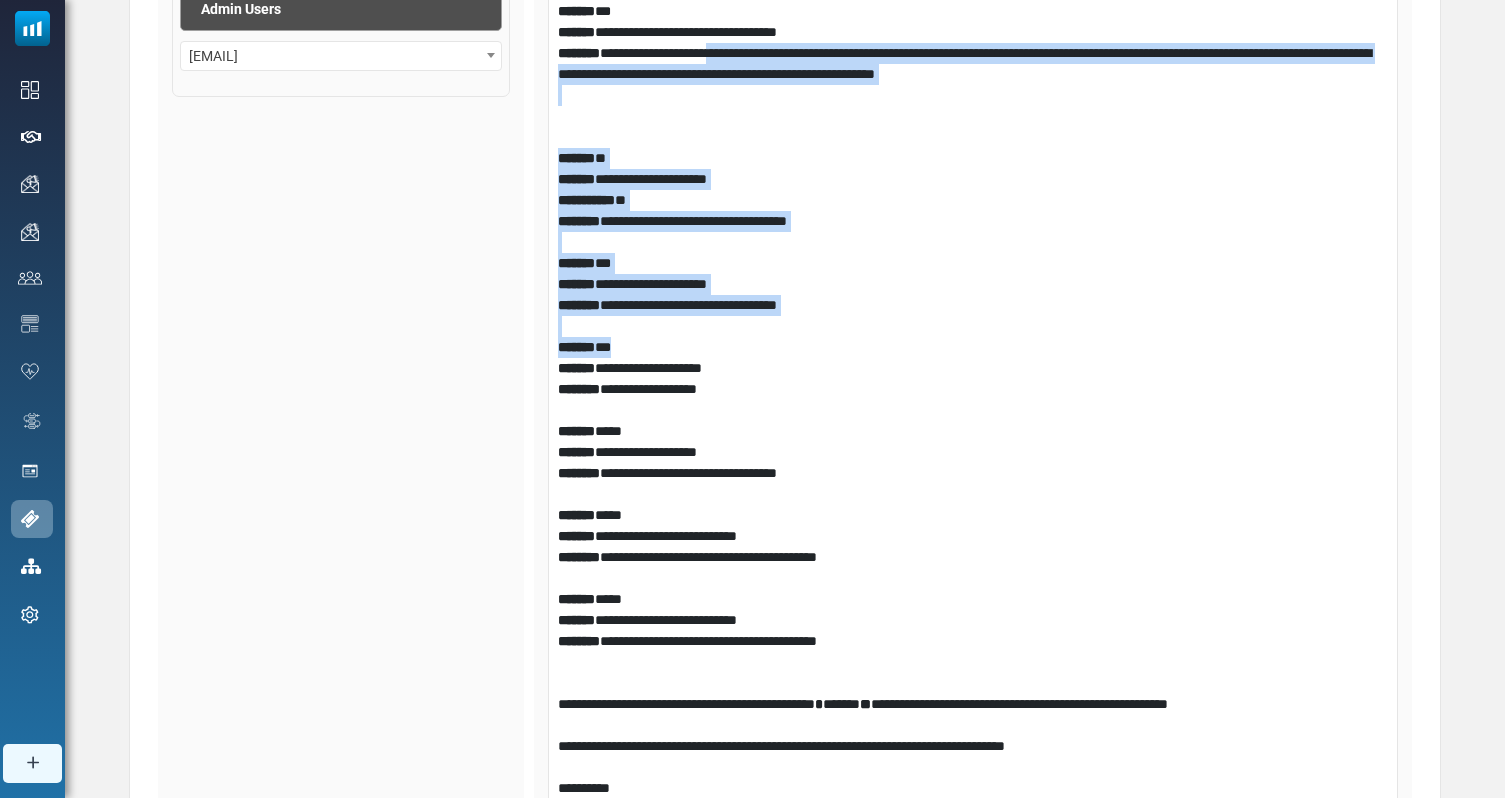 scroll, scrollTop: 538, scrollLeft: 0, axis: vertical 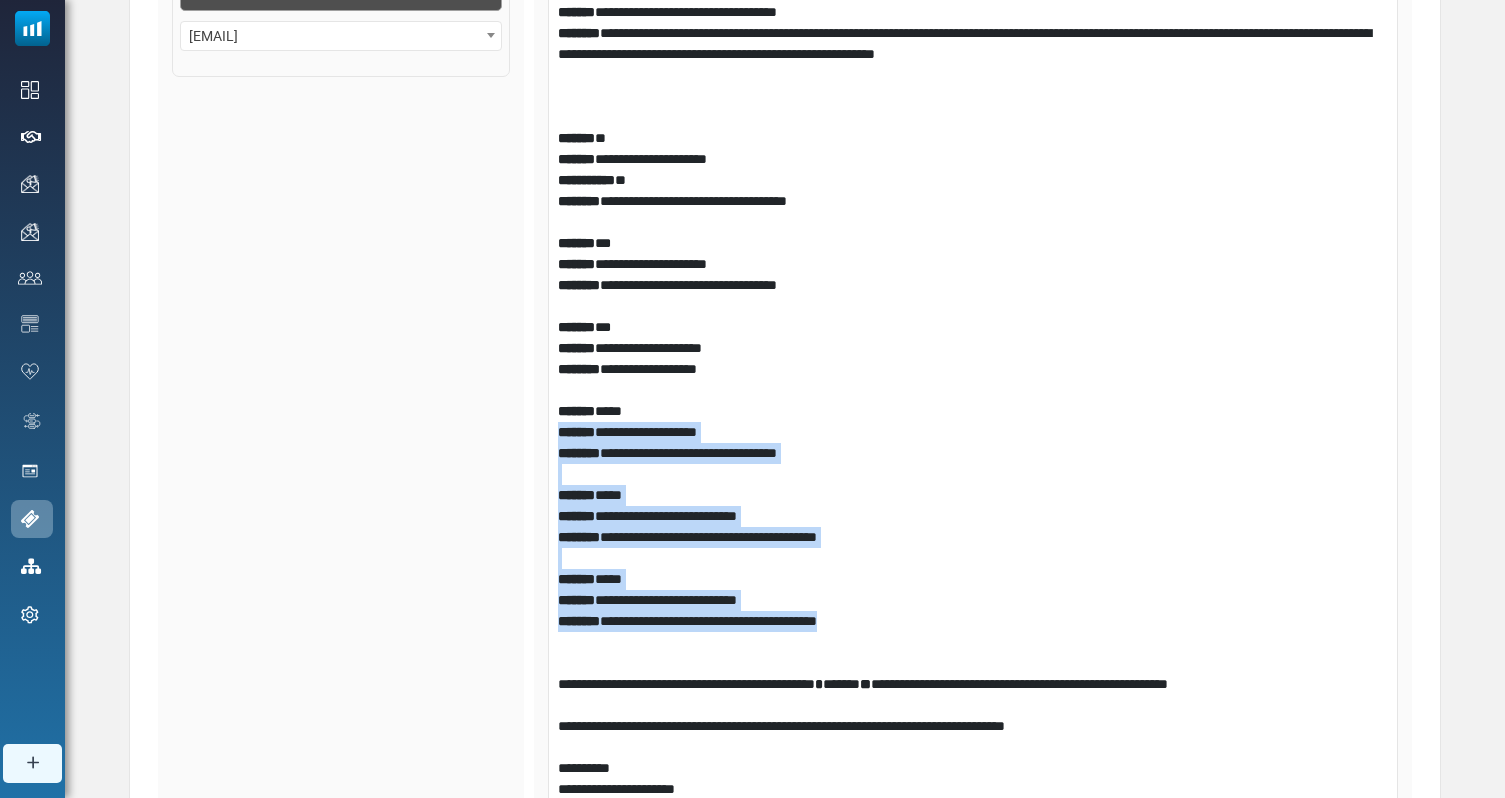 drag, startPoint x: 919, startPoint y: 619, endPoint x: 682, endPoint y: 400, distance: 322.6918 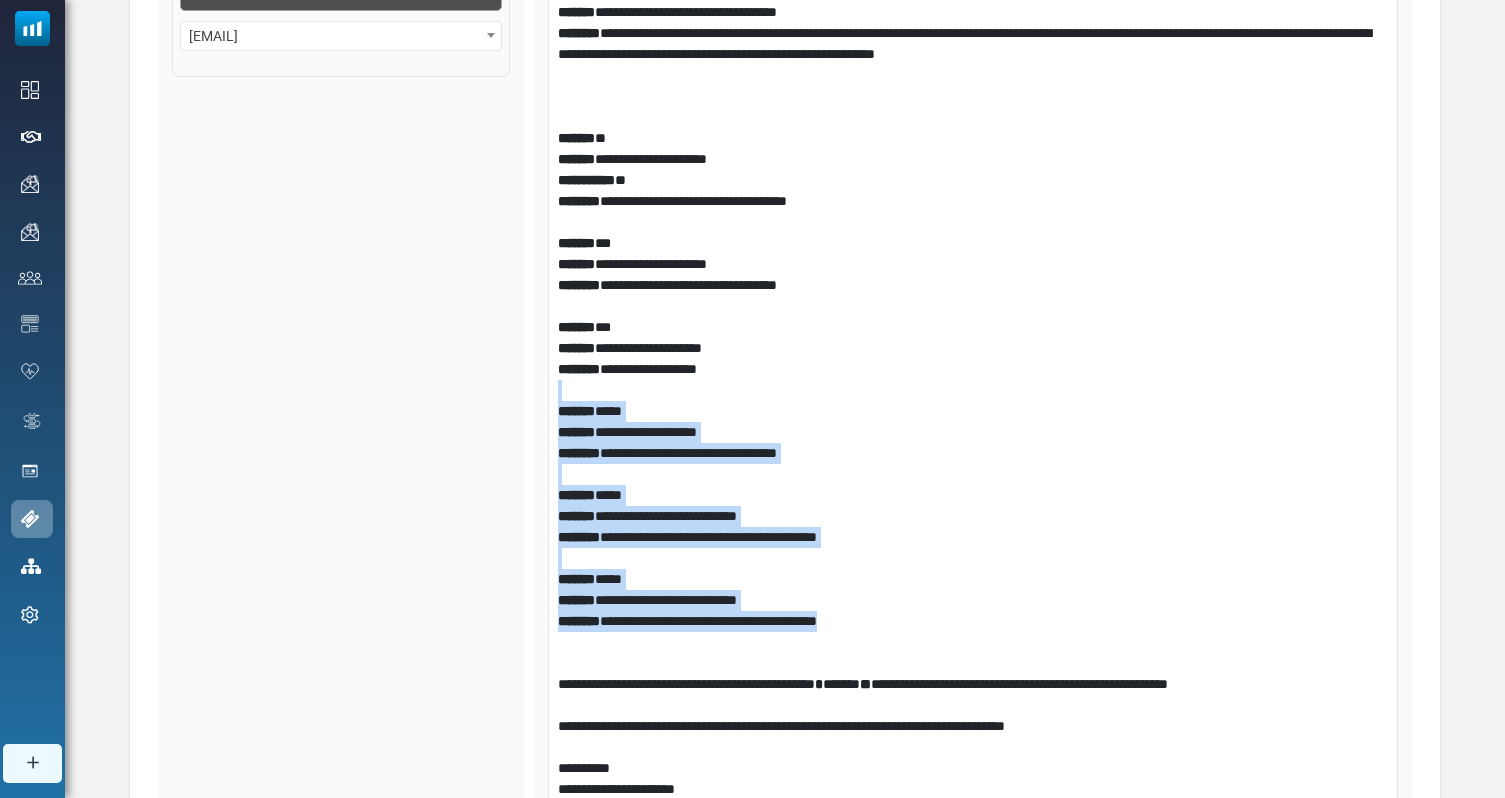 click on "**********" at bounding box center (973, 537) 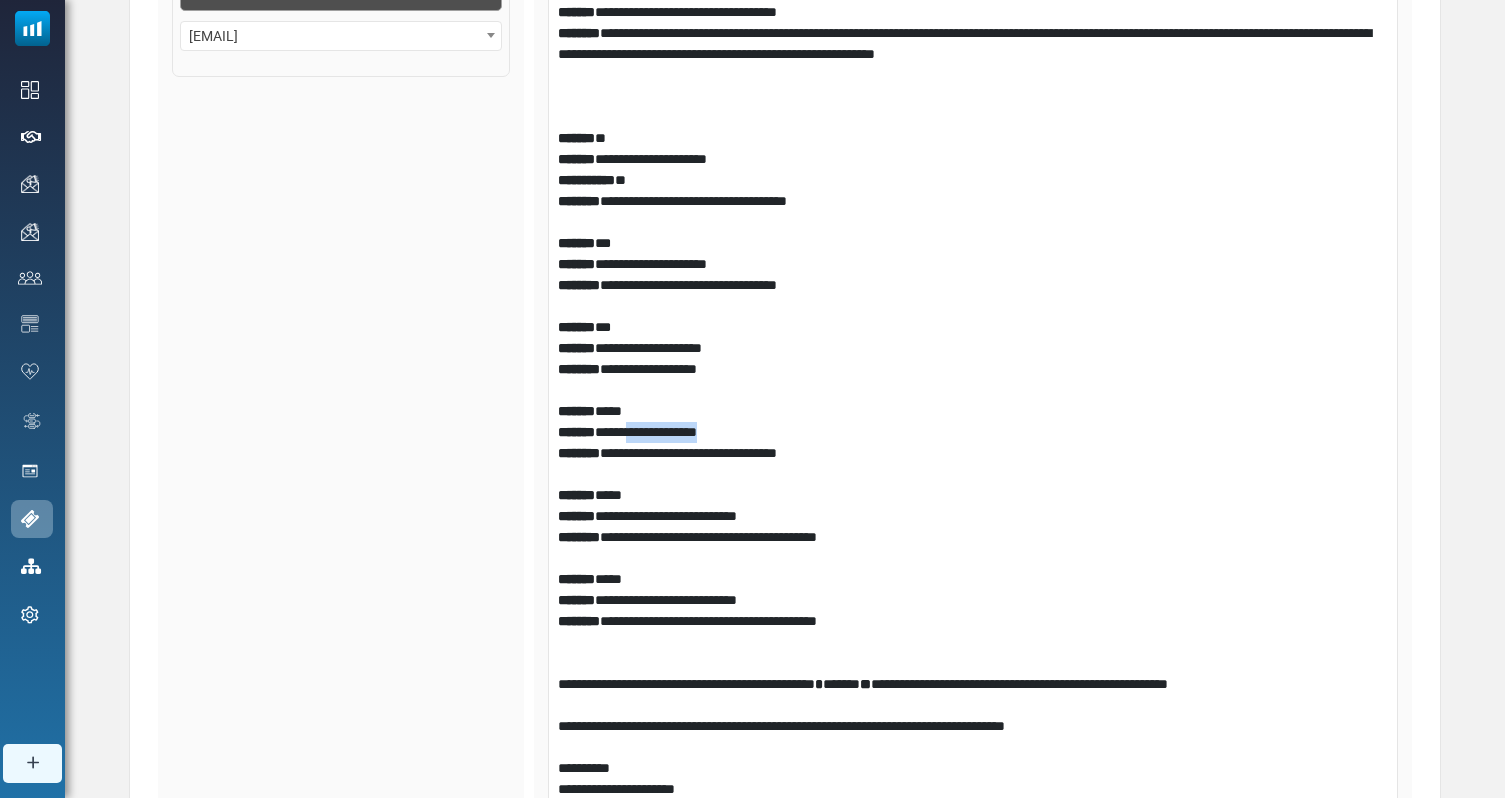 drag, startPoint x: 736, startPoint y: 432, endPoint x: 654, endPoint y: 432, distance: 82 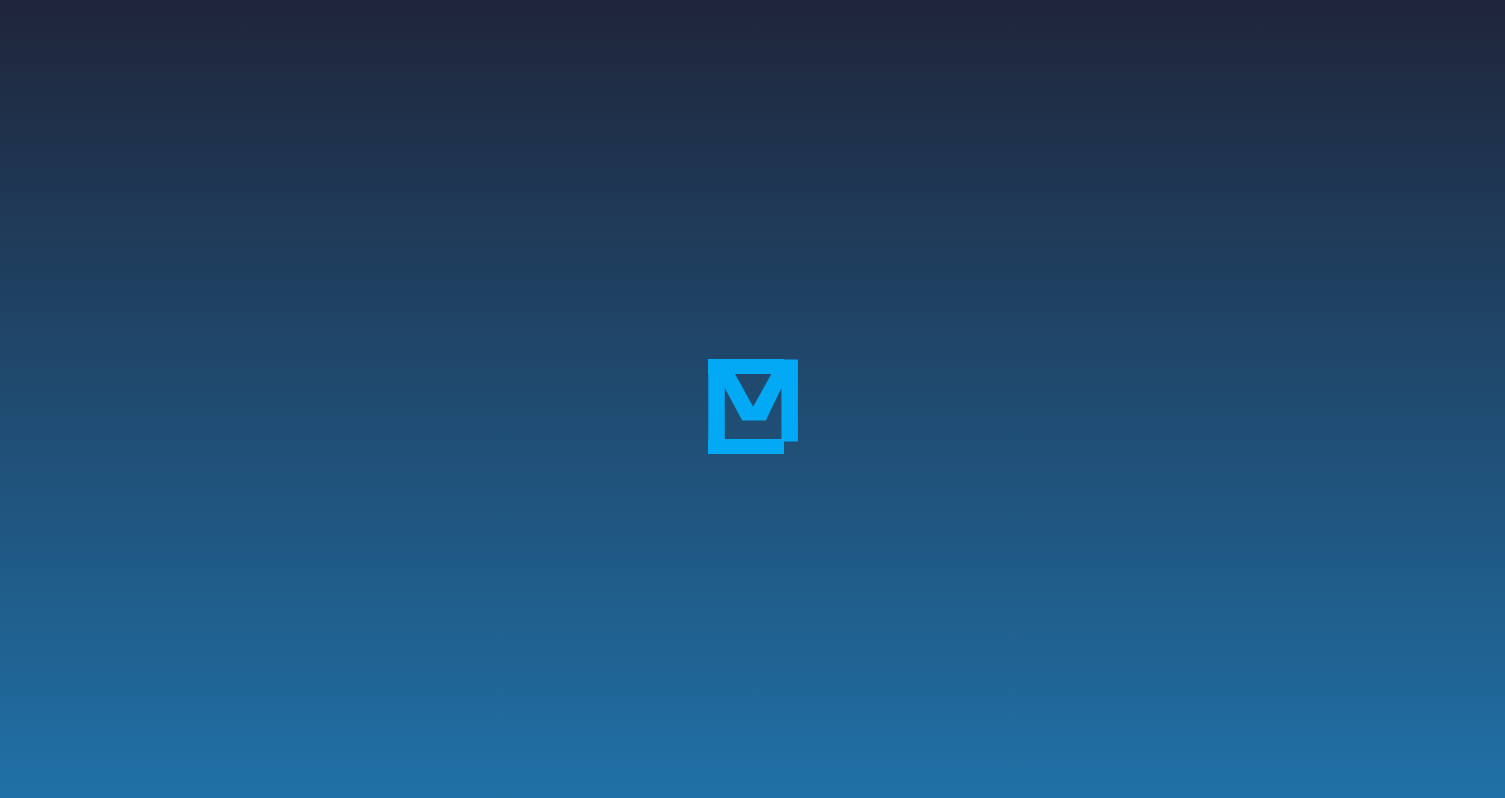 scroll, scrollTop: 0, scrollLeft: 0, axis: both 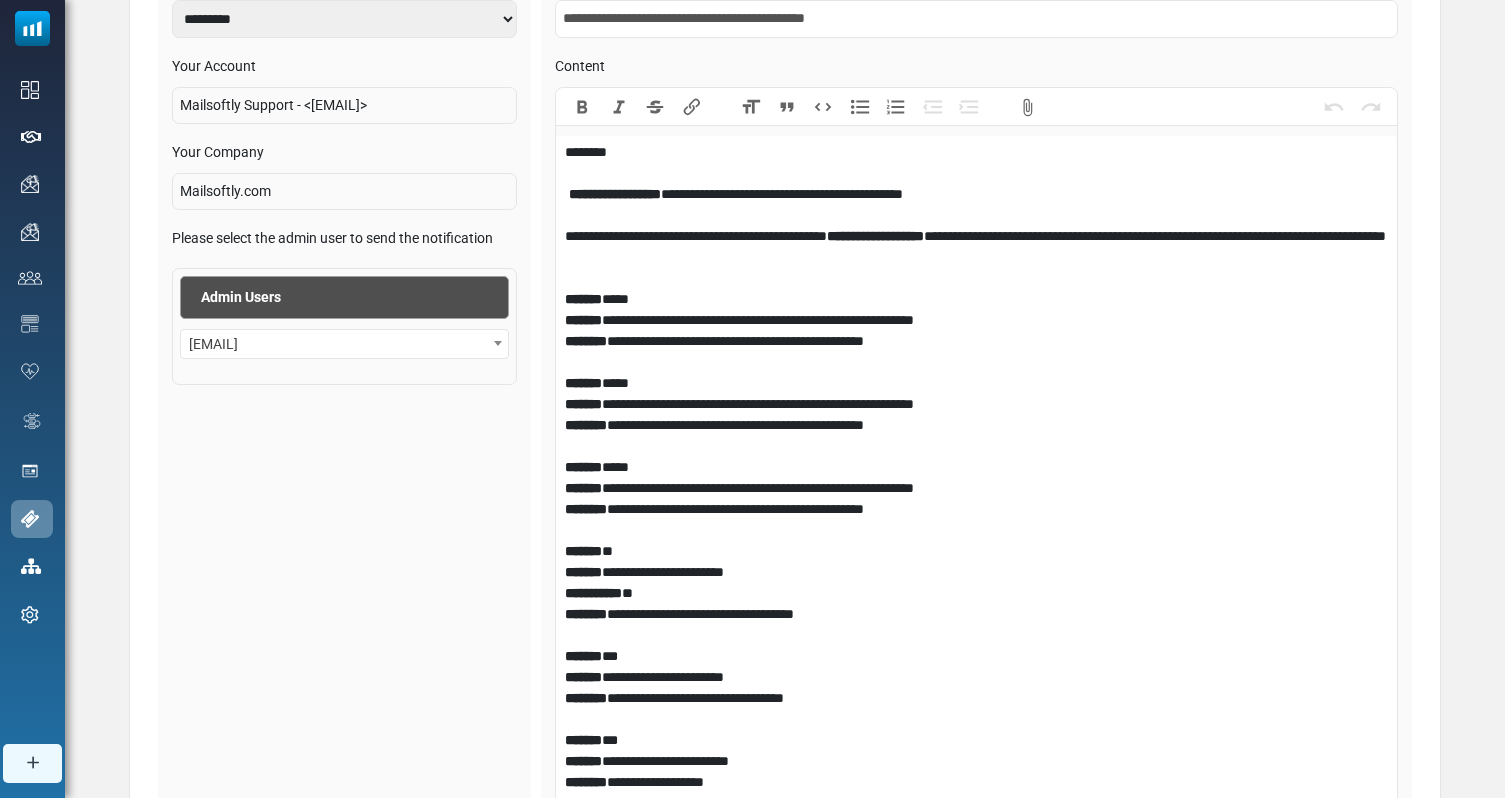 drag, startPoint x: 720, startPoint y: 205, endPoint x: 917, endPoint y: 205, distance: 197 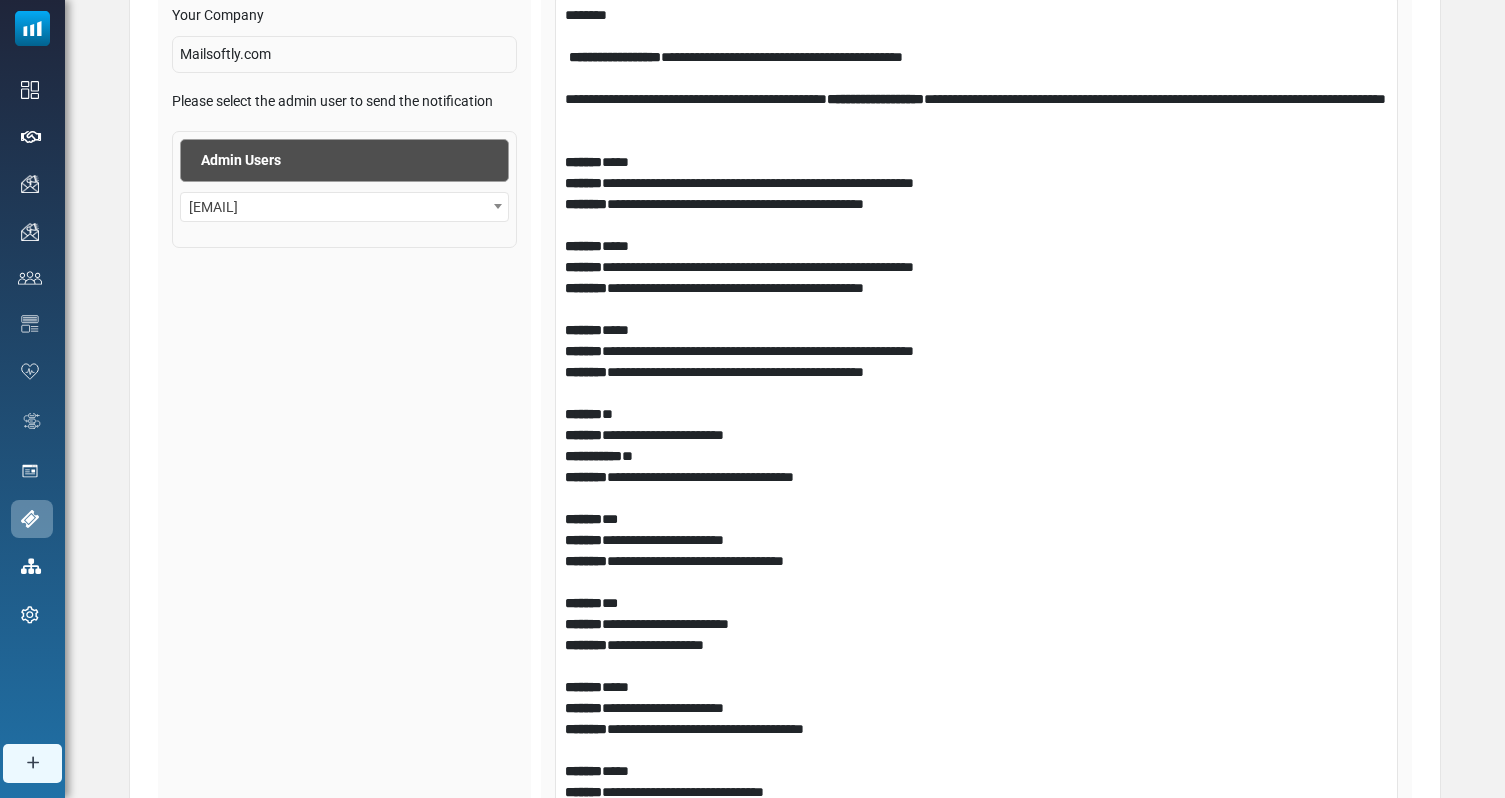 scroll, scrollTop: 387, scrollLeft: 0, axis: vertical 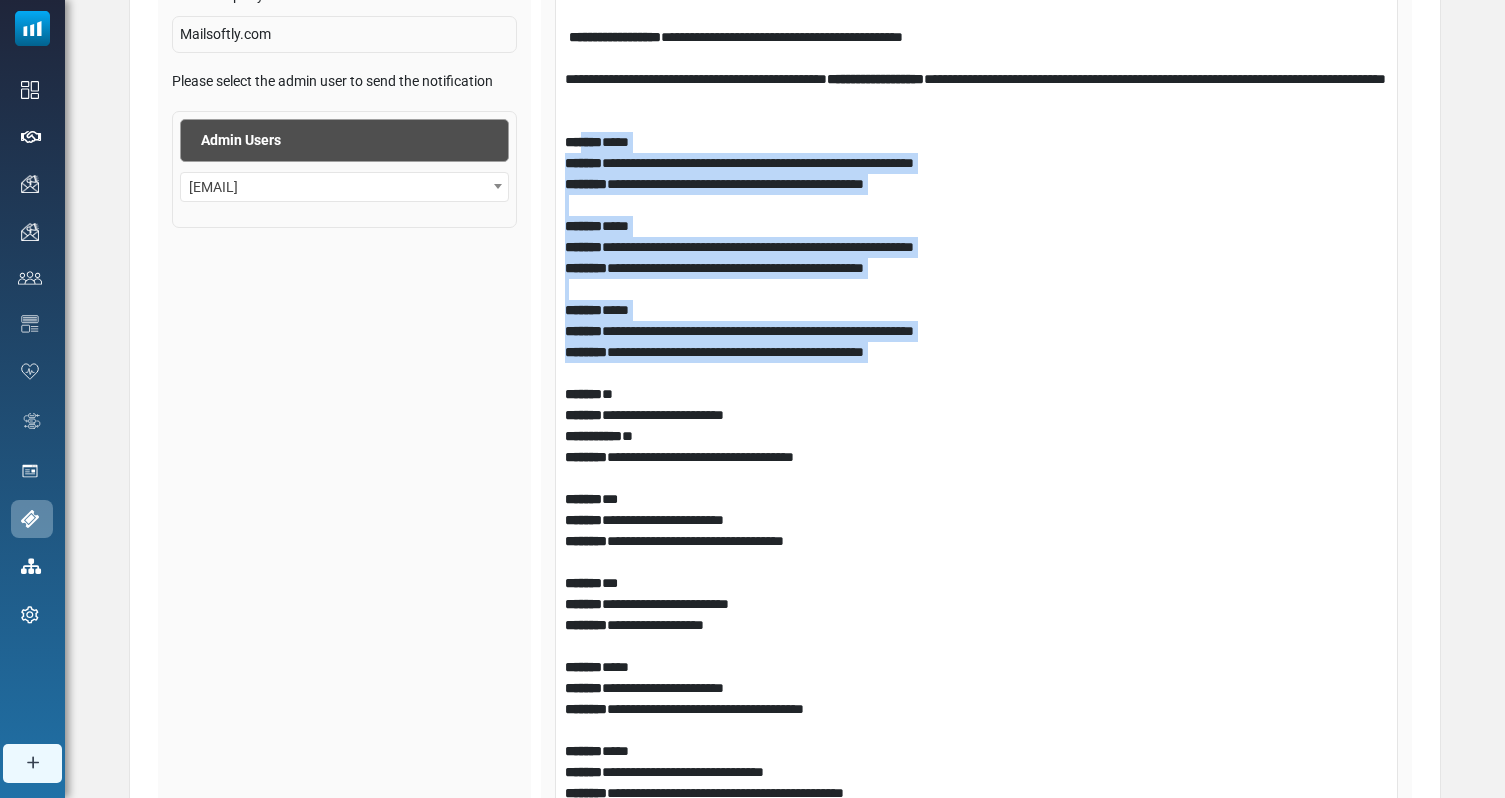drag, startPoint x: 927, startPoint y: 373, endPoint x: 586, endPoint y: 127, distance: 420.47235 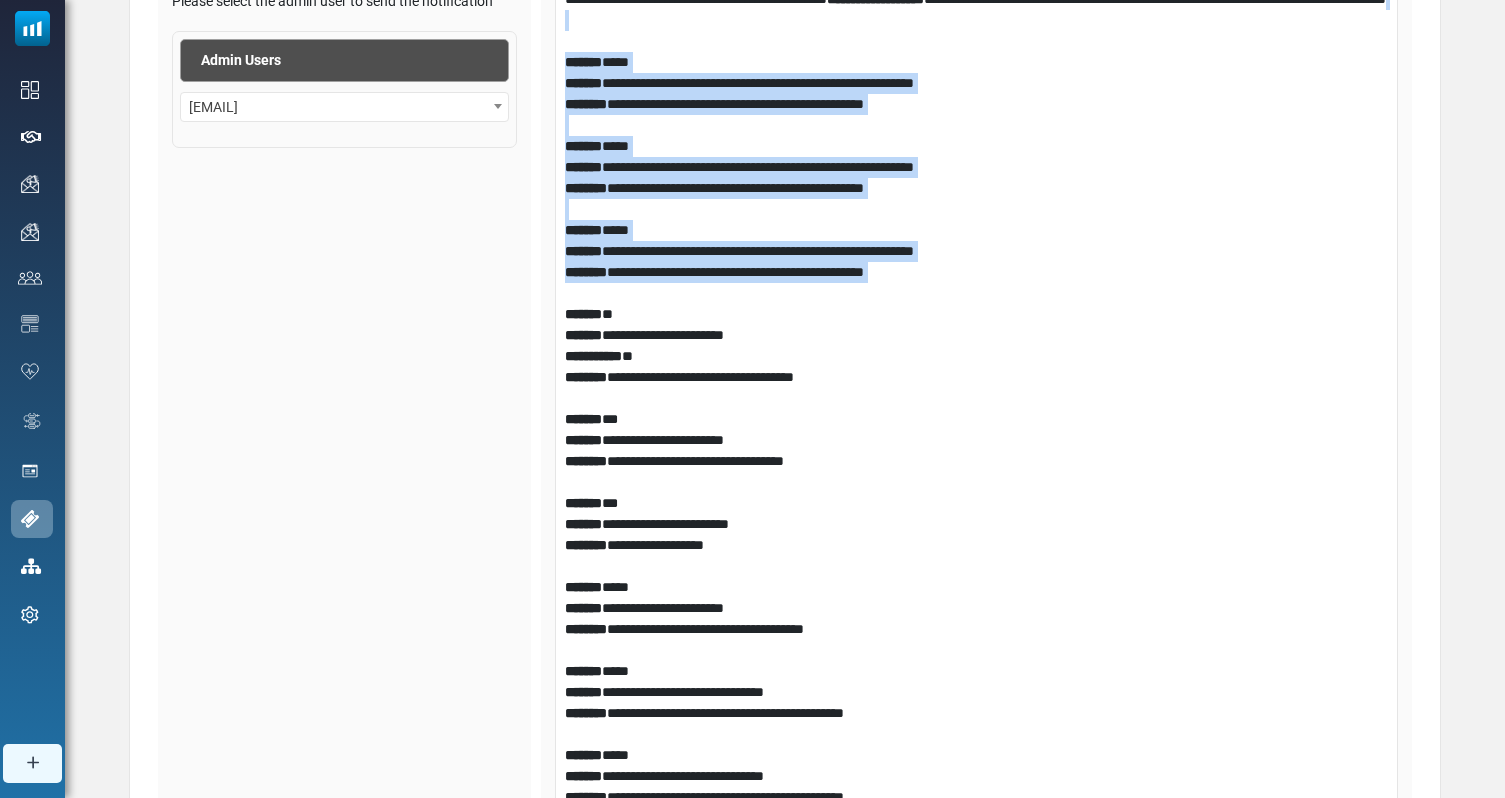 scroll, scrollTop: 487, scrollLeft: 0, axis: vertical 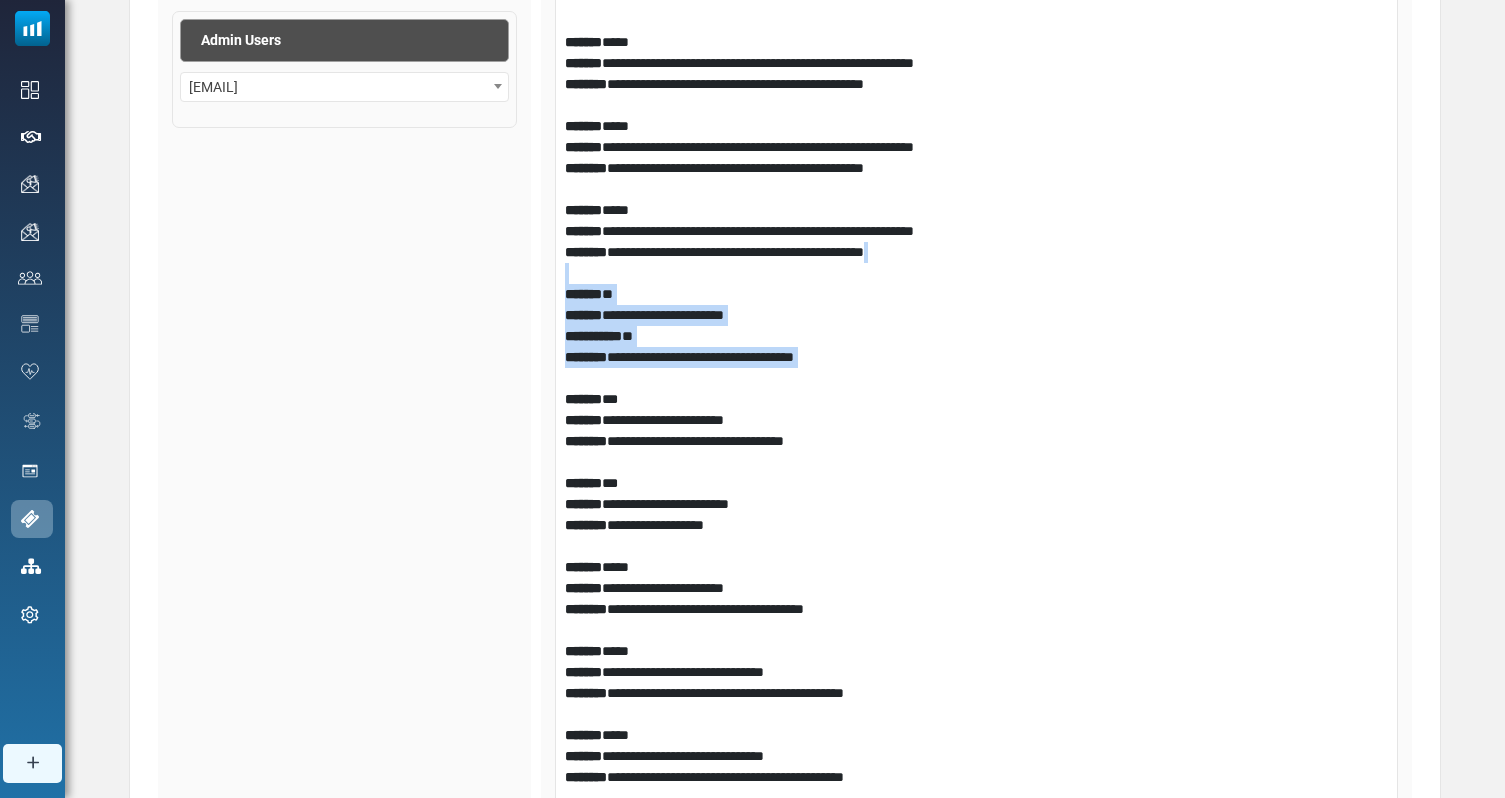 drag, startPoint x: 883, startPoint y: 381, endPoint x: 597, endPoint y: 278, distance: 303.9819 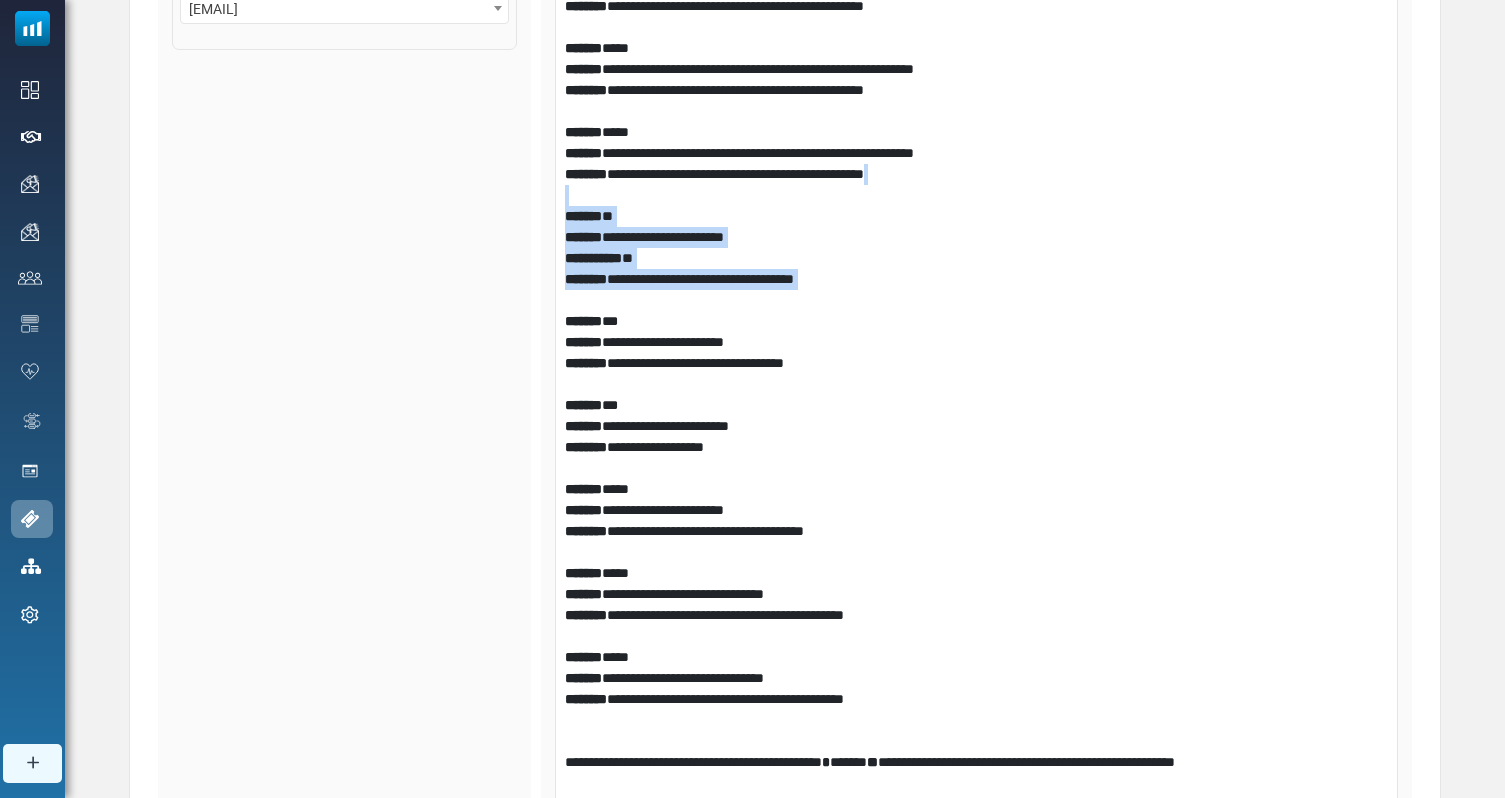 scroll, scrollTop: 591, scrollLeft: 0, axis: vertical 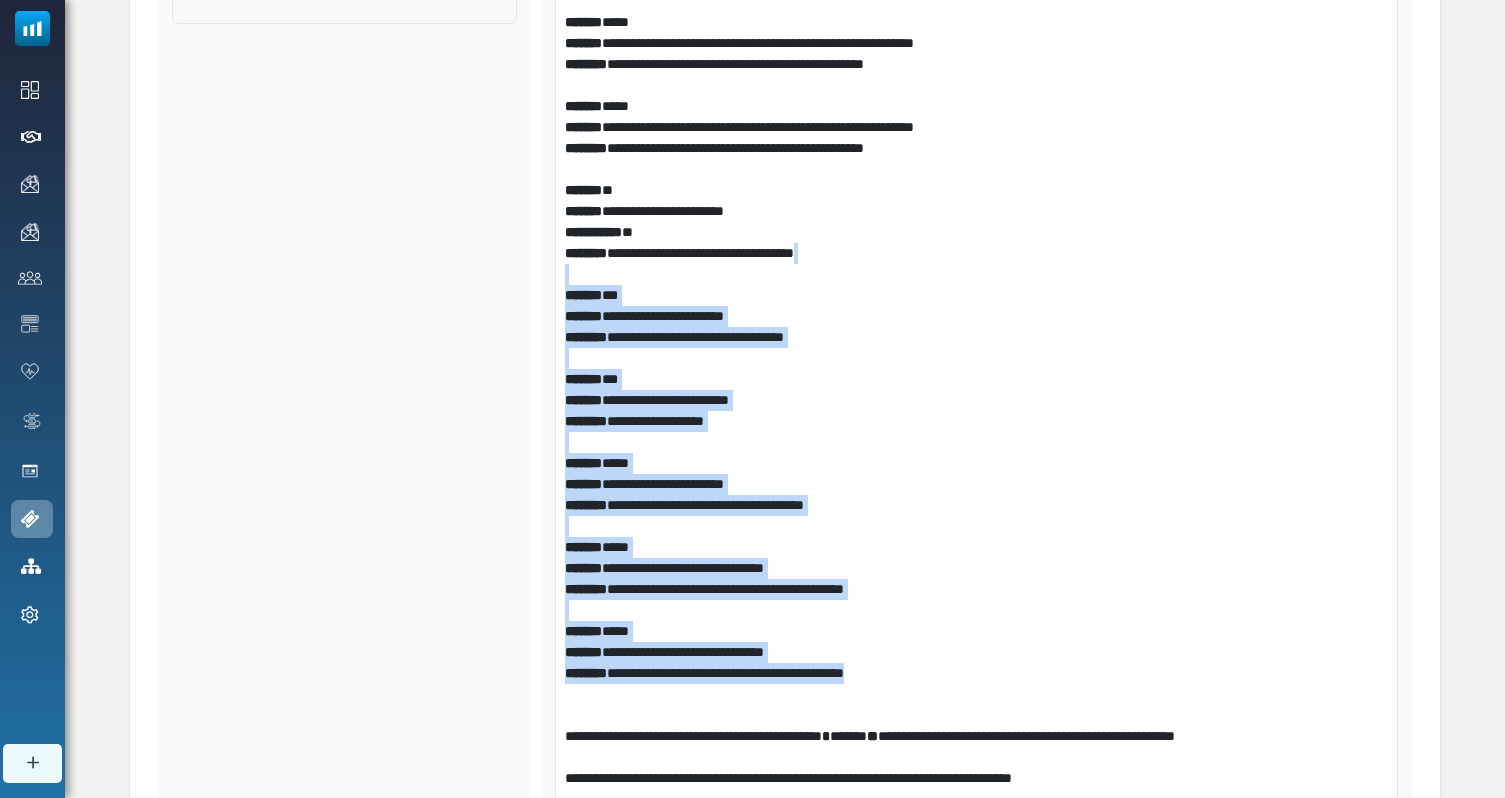 drag, startPoint x: 974, startPoint y: 671, endPoint x: 596, endPoint y: 273, distance: 548.8971 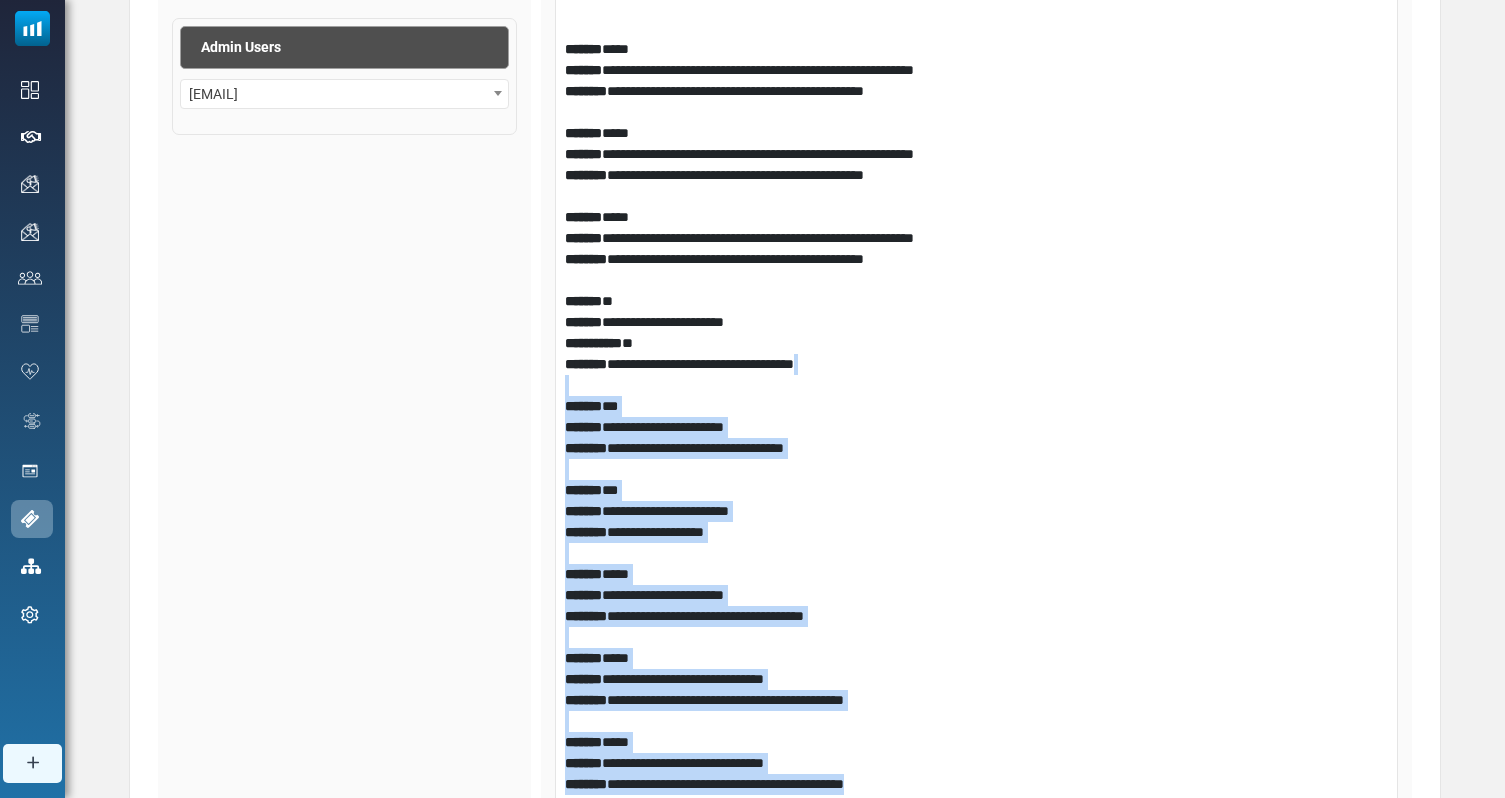 scroll, scrollTop: 350, scrollLeft: 0, axis: vertical 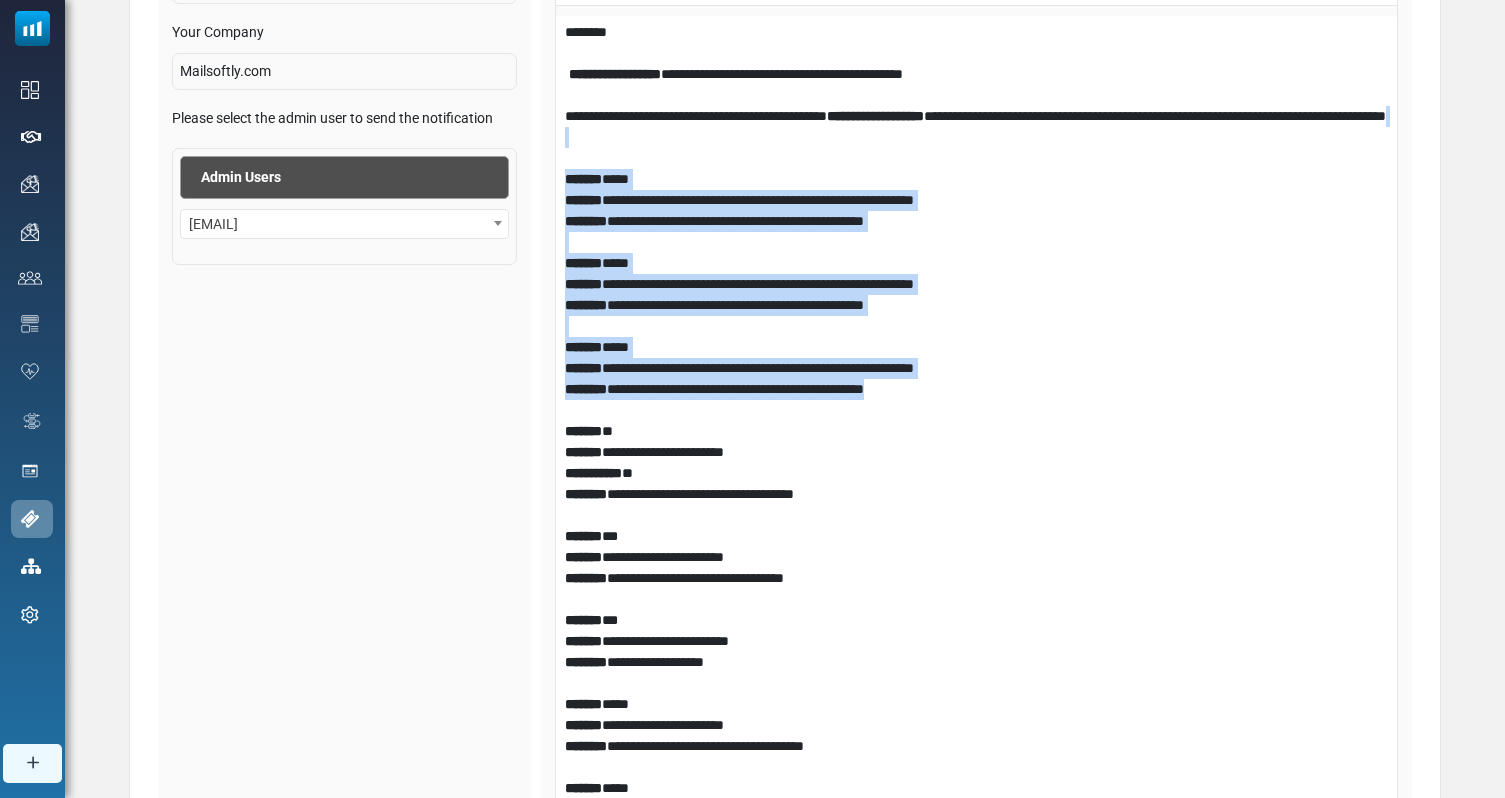 drag, startPoint x: 1031, startPoint y: 396, endPoint x: 543, endPoint y: 168, distance: 538.6353 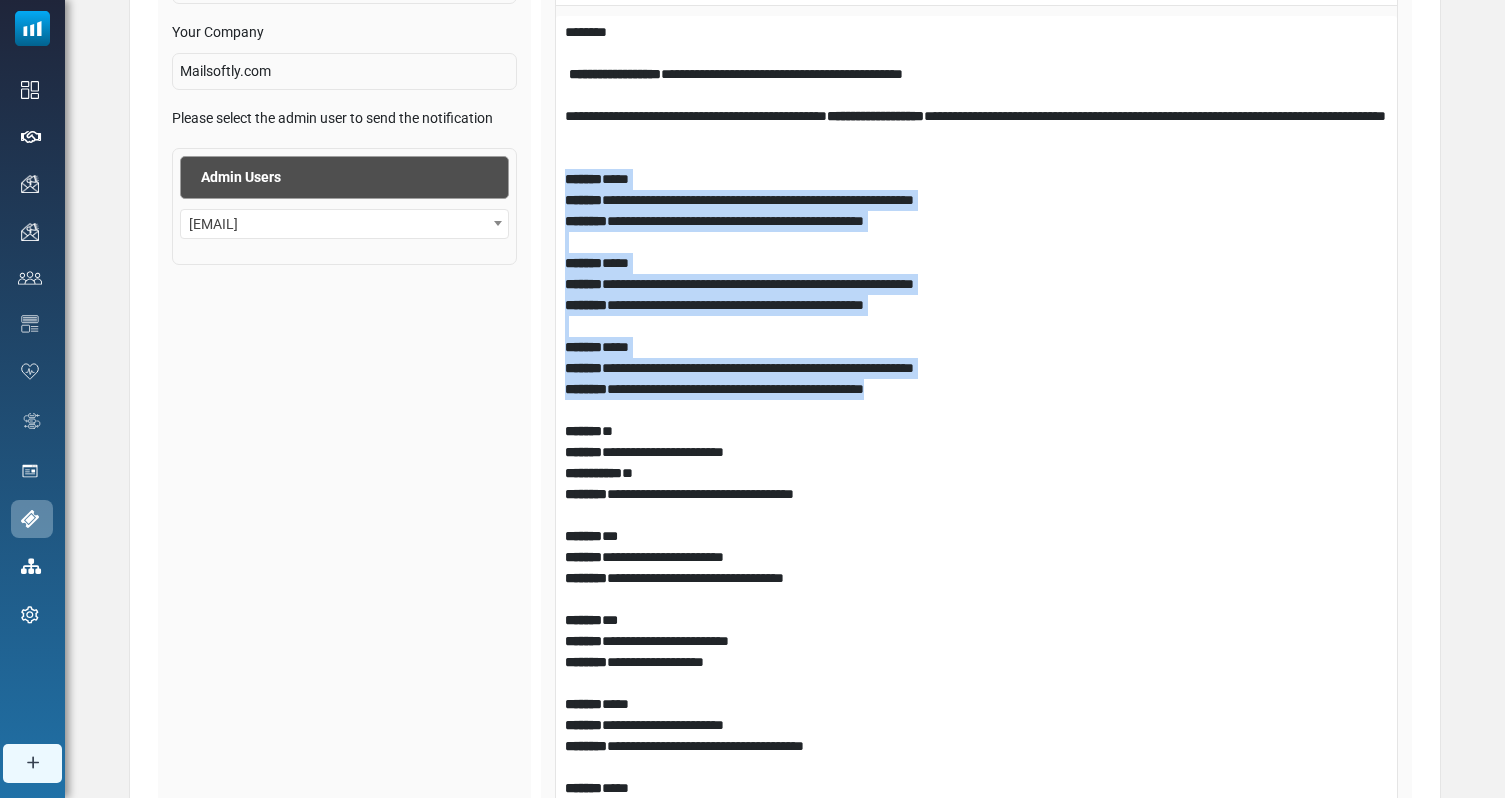 drag, startPoint x: 1037, startPoint y: 388, endPoint x: 536, endPoint y: 177, distance: 543.6193 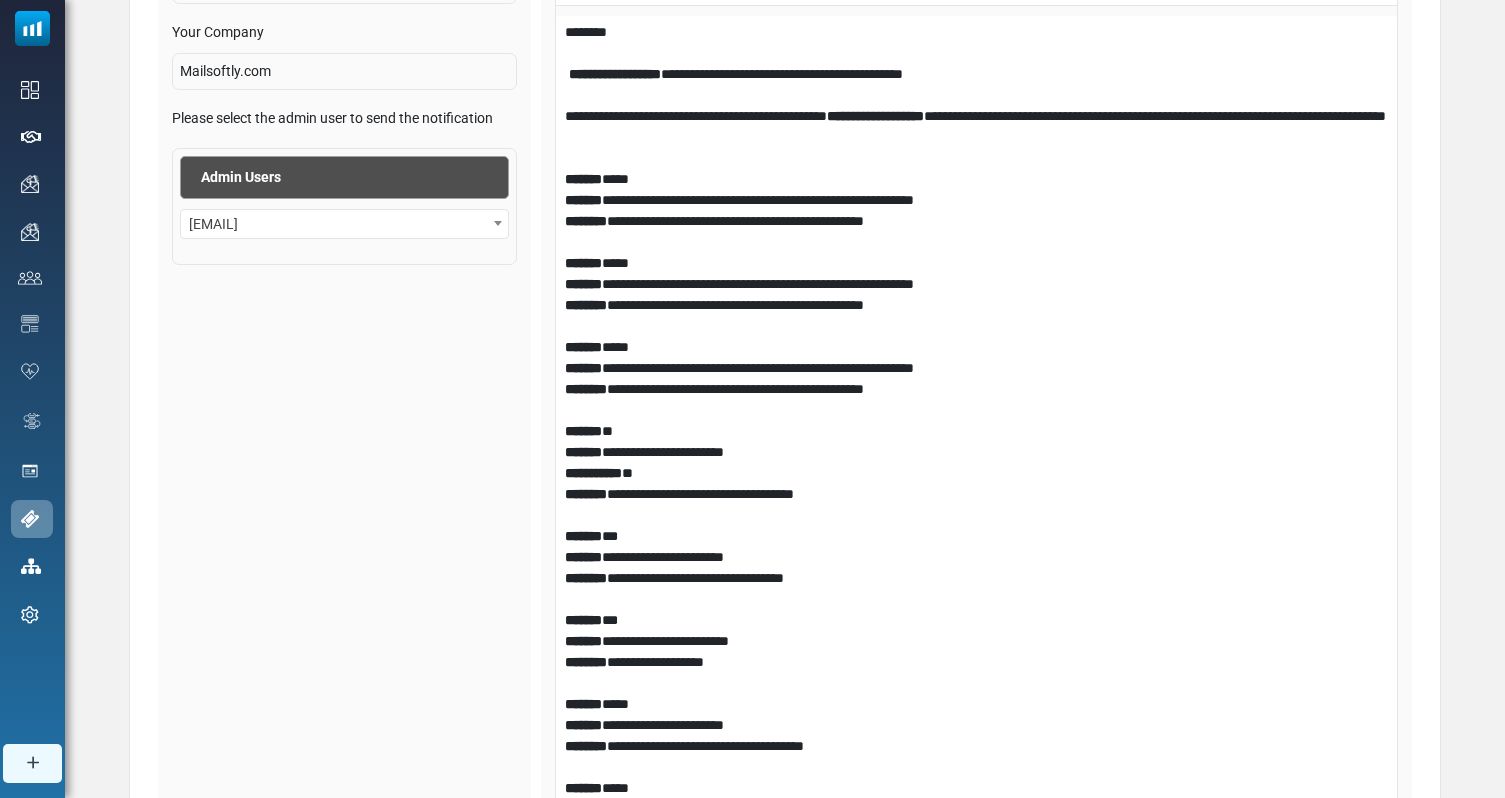 click on "**********" at bounding box center (977, 400) 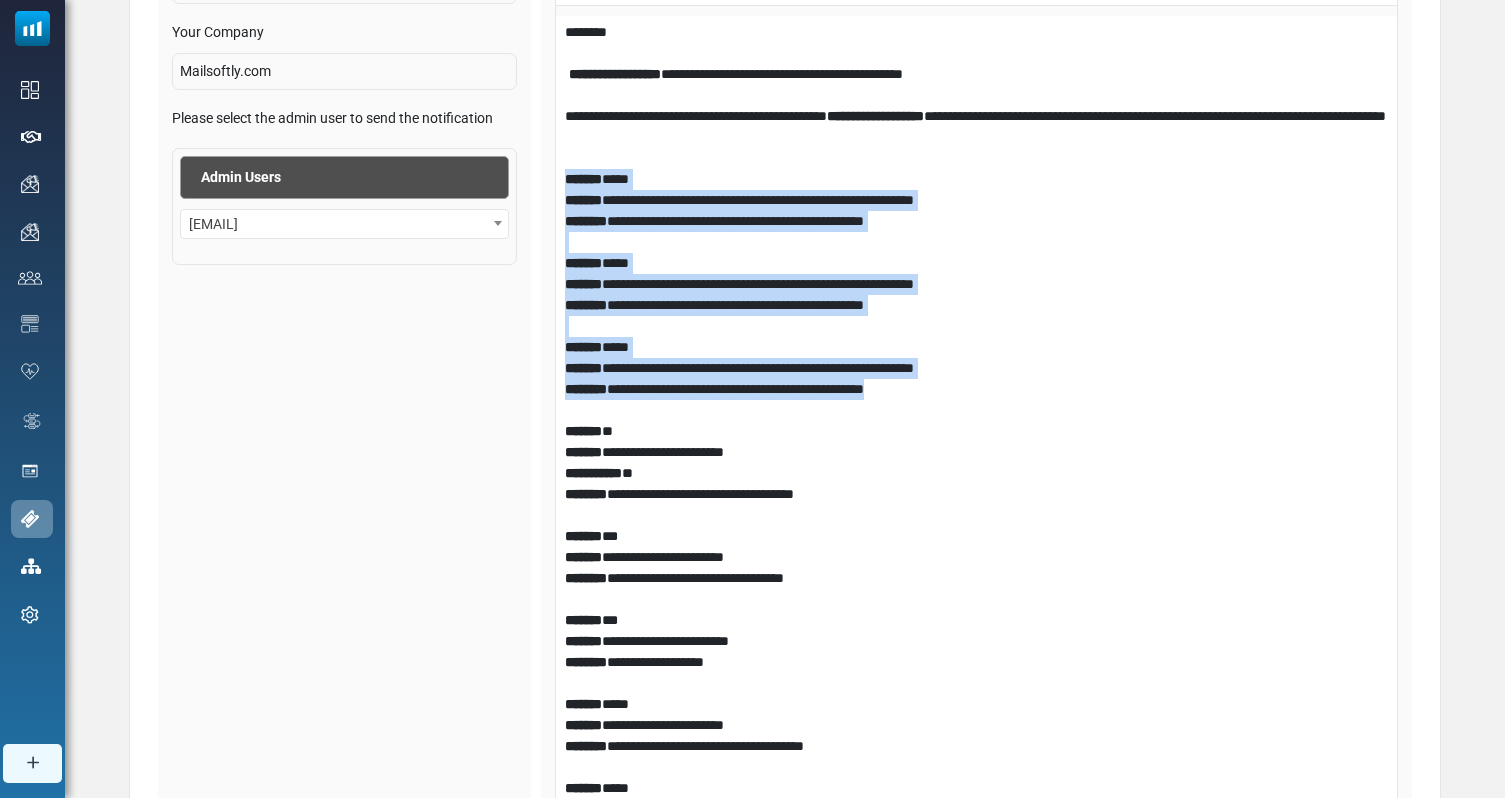 drag, startPoint x: 1056, startPoint y: 389, endPoint x: 533, endPoint y: 170, distance: 567.00085 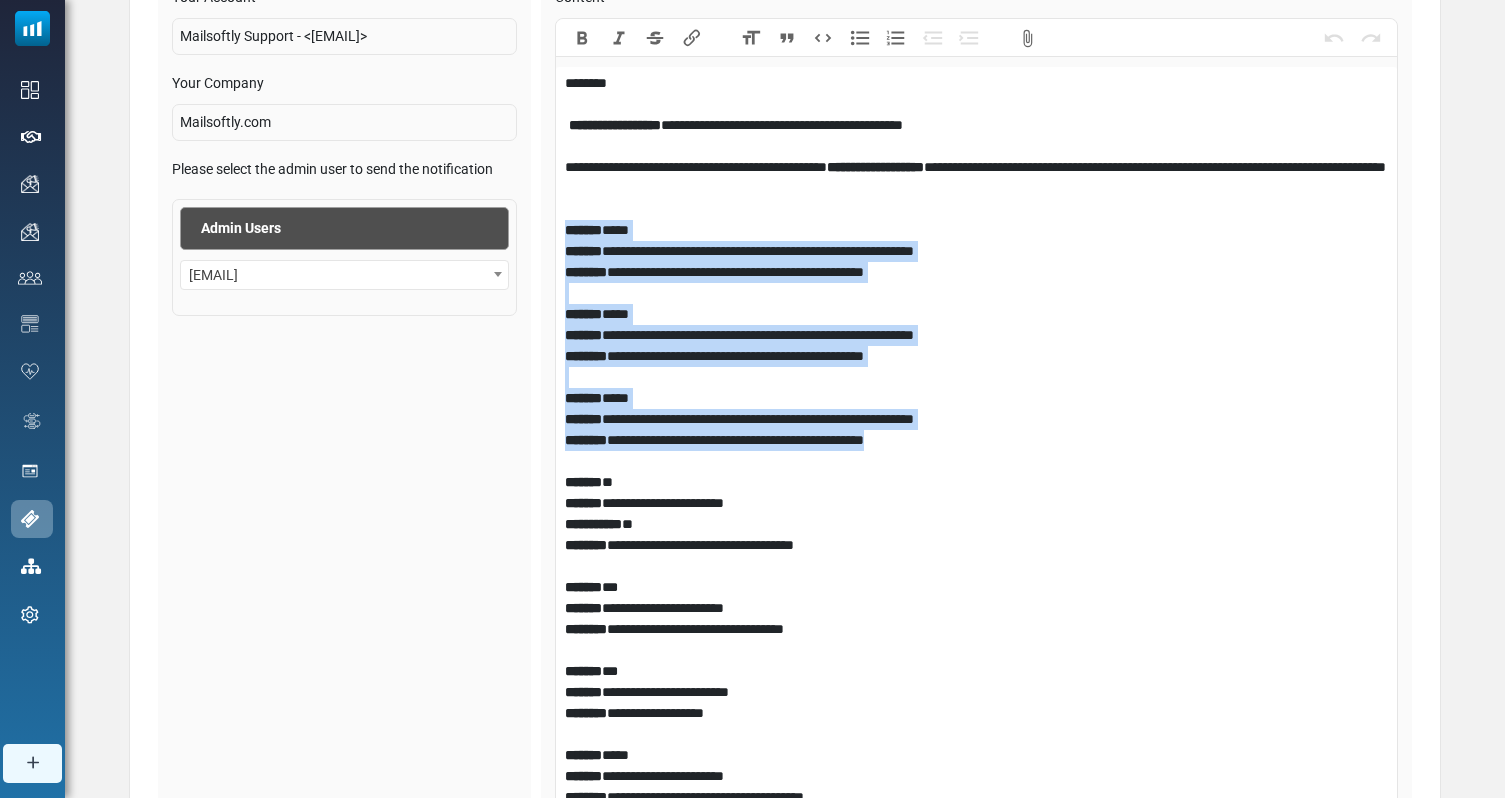 scroll, scrollTop: 91, scrollLeft: 0, axis: vertical 